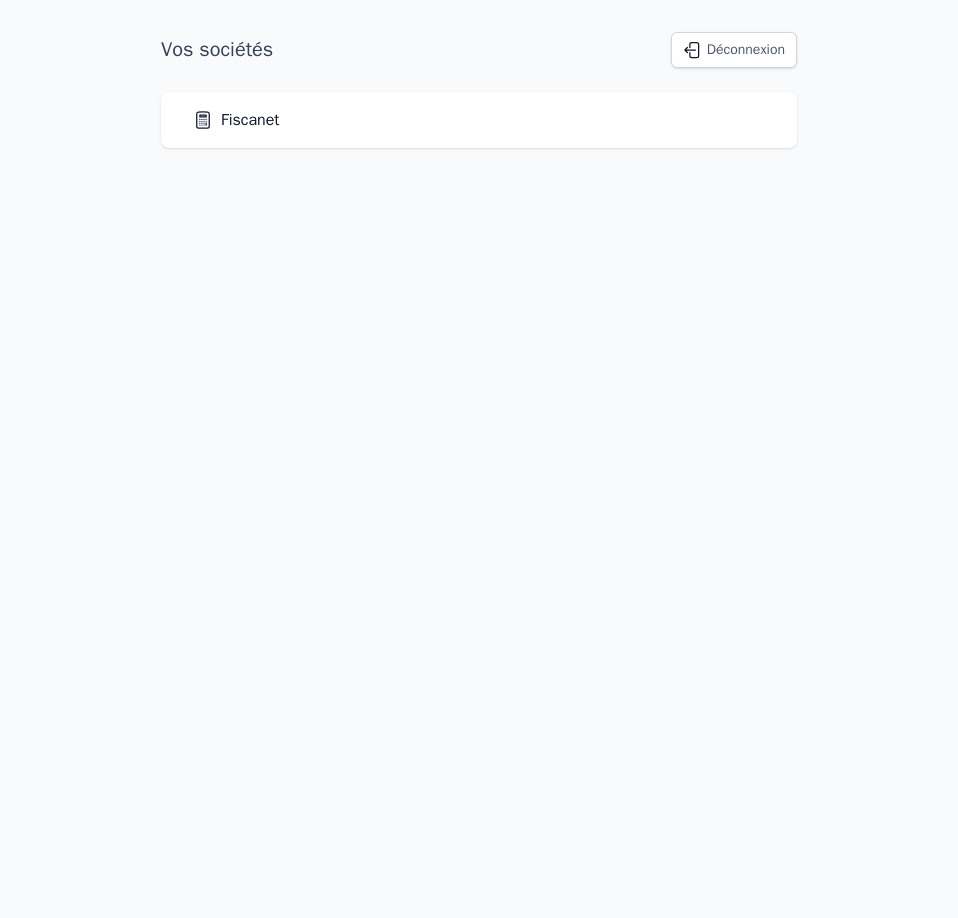 scroll, scrollTop: 0, scrollLeft: 0, axis: both 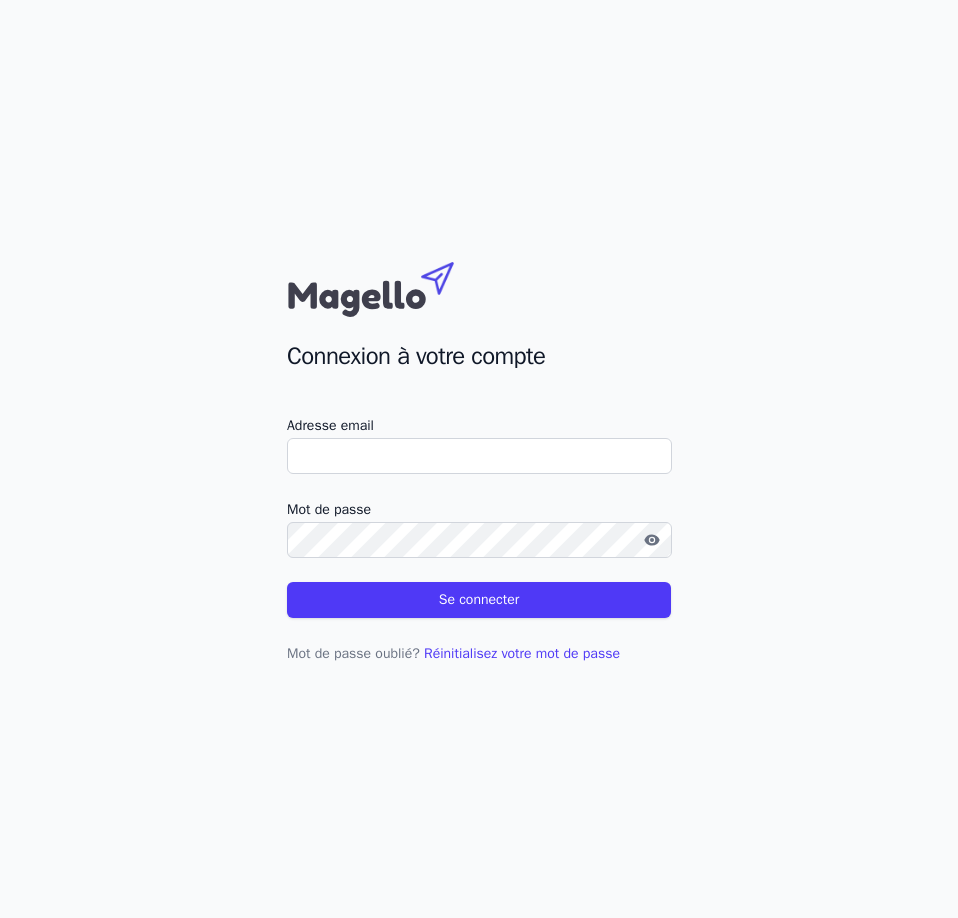 type on "[EMAIL]" 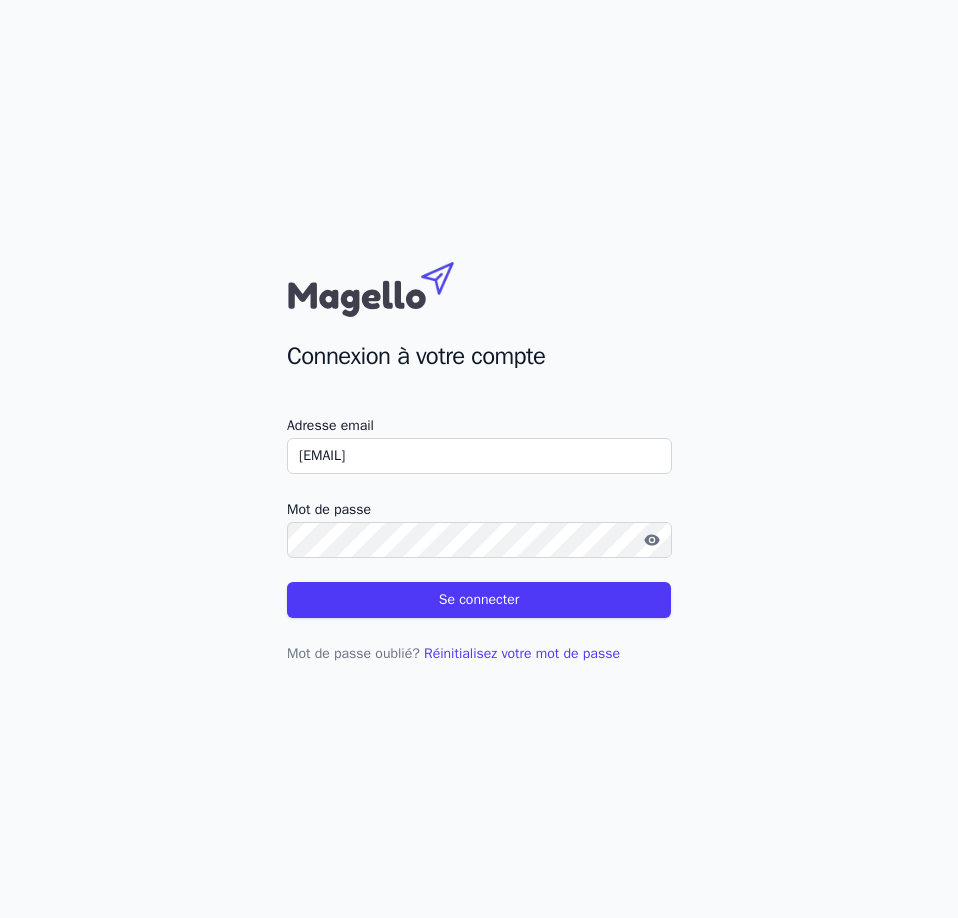 click on "Se connecter" at bounding box center [479, 600] 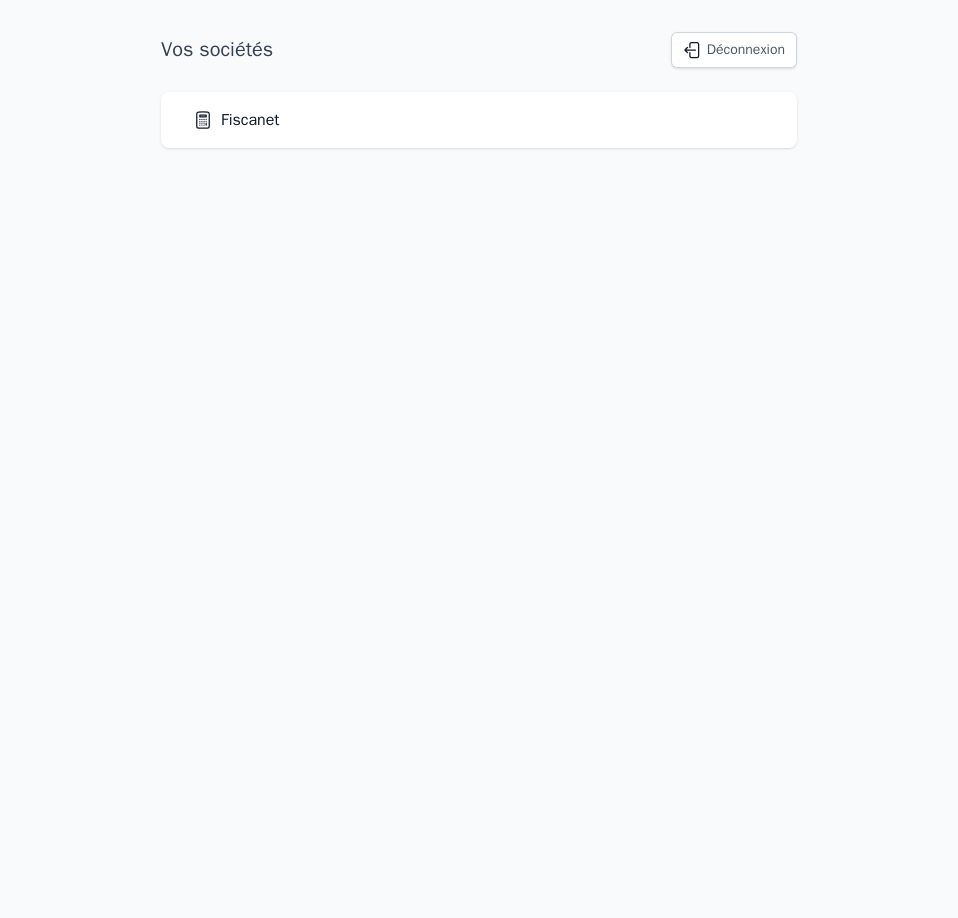 click on "Fiscanet" at bounding box center (236, 120) 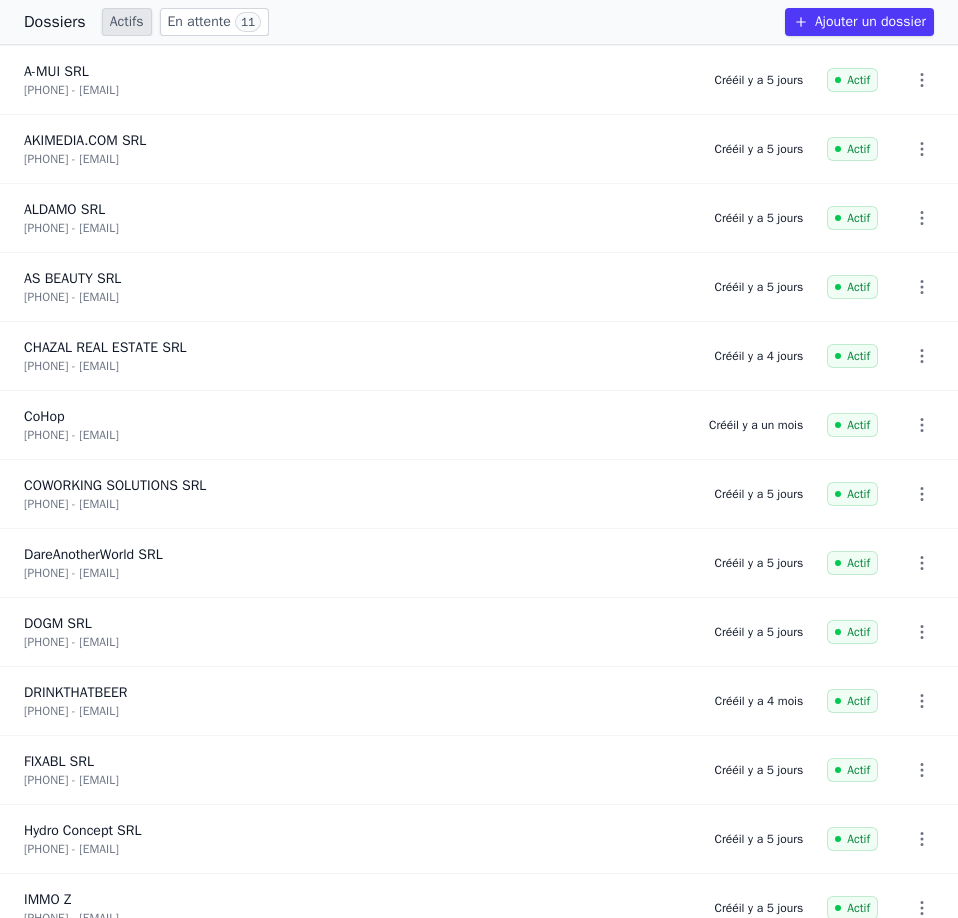 click on "Actifs" at bounding box center (127, 22) 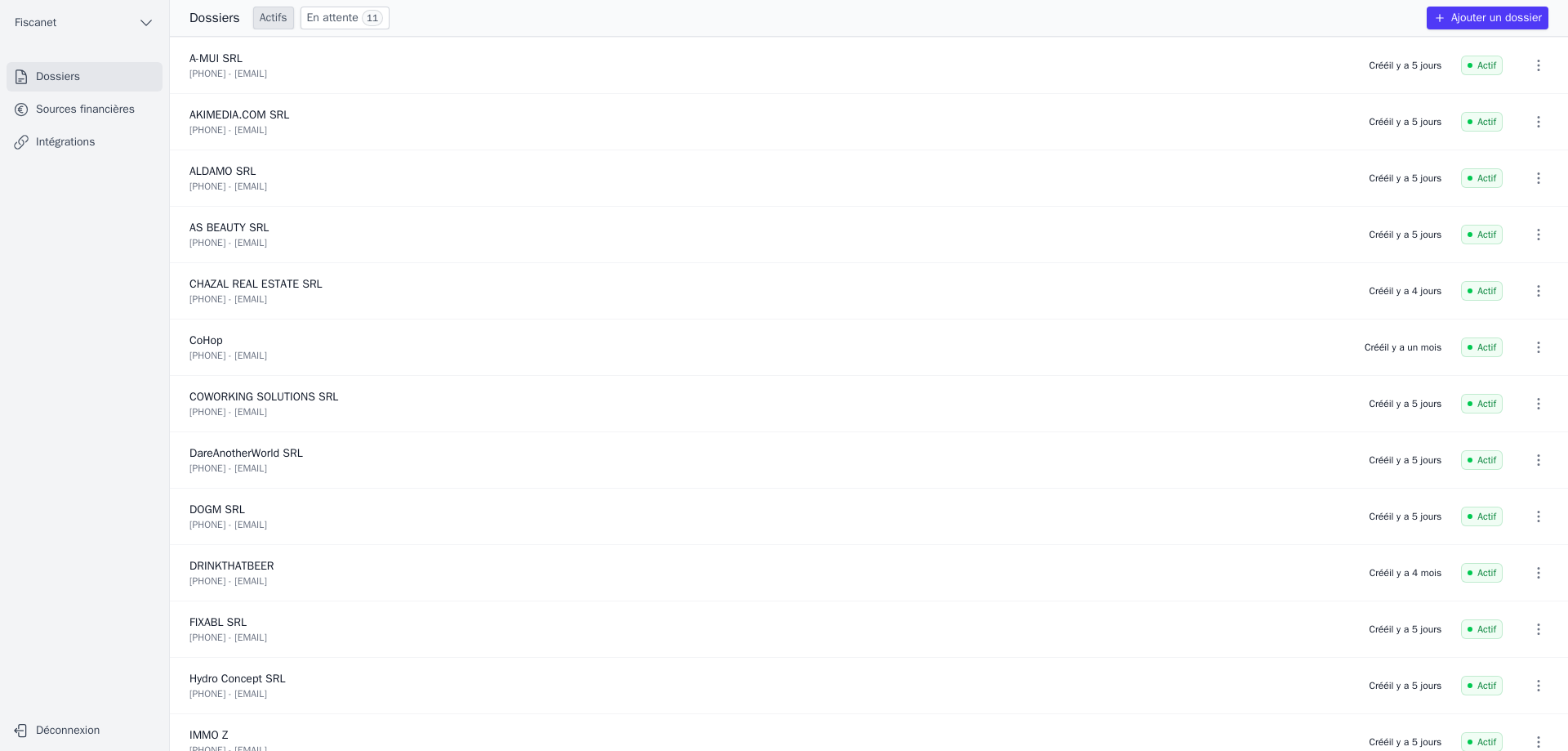 click on "Sources financières" at bounding box center [84, 110] 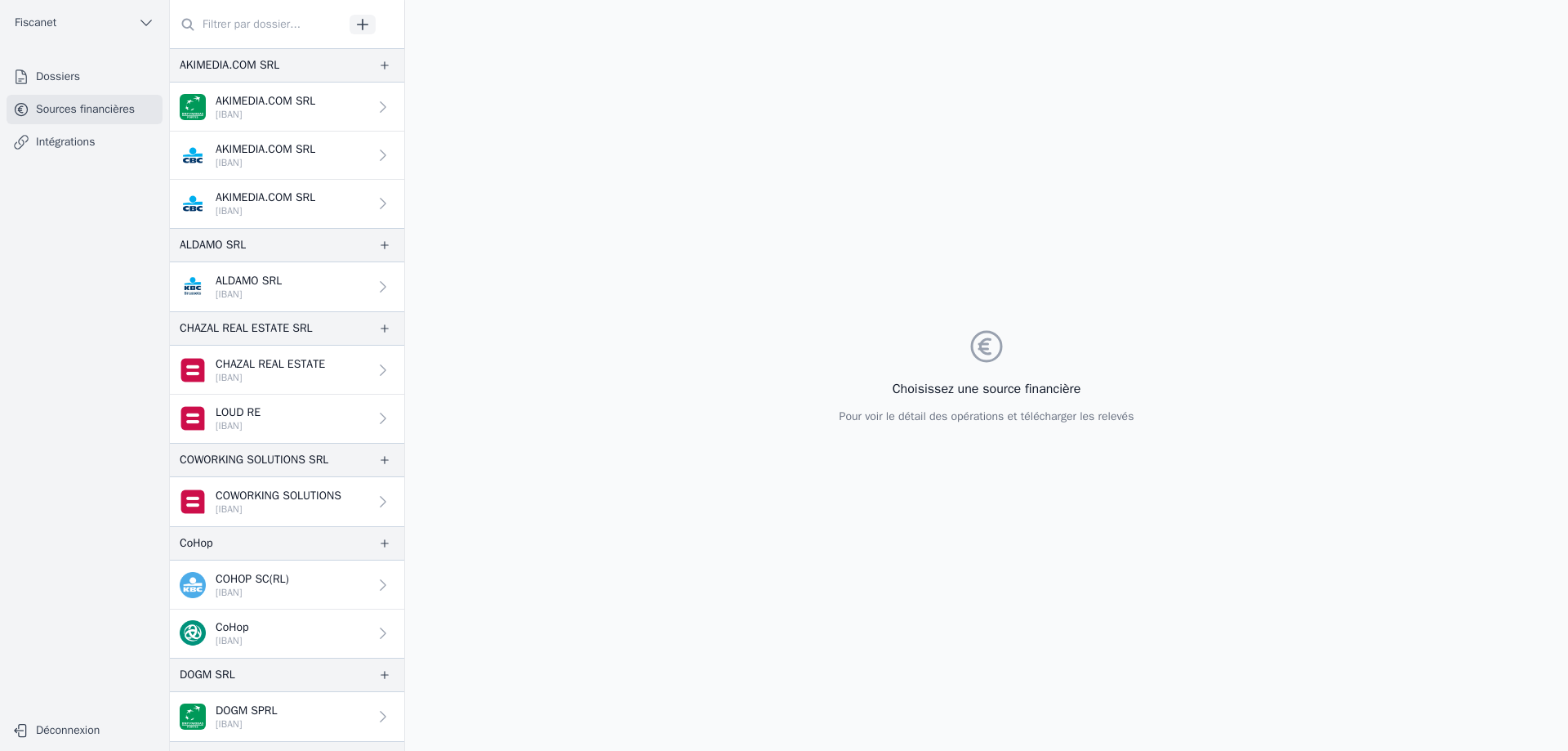 click 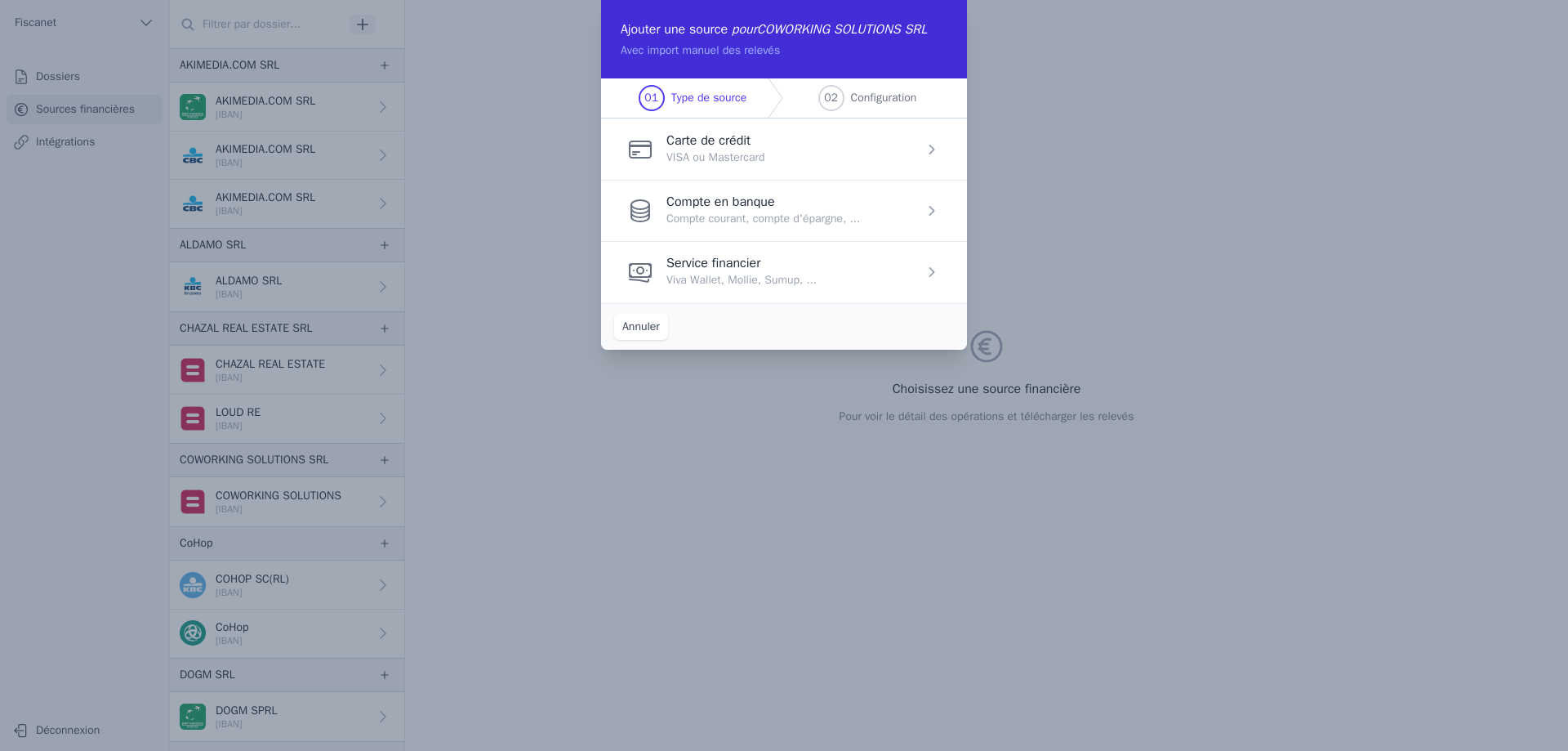 click at bounding box center [784, 210] 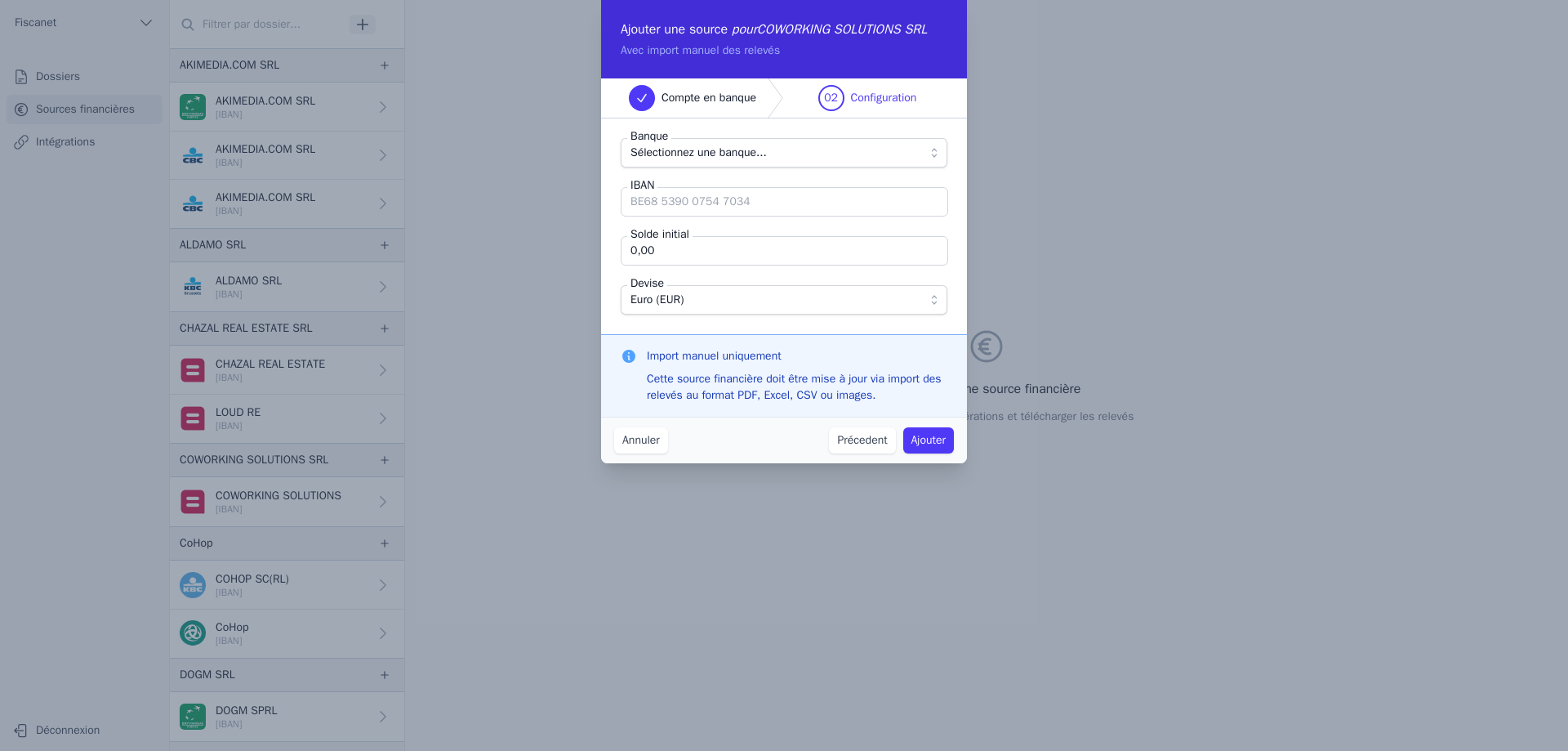 type 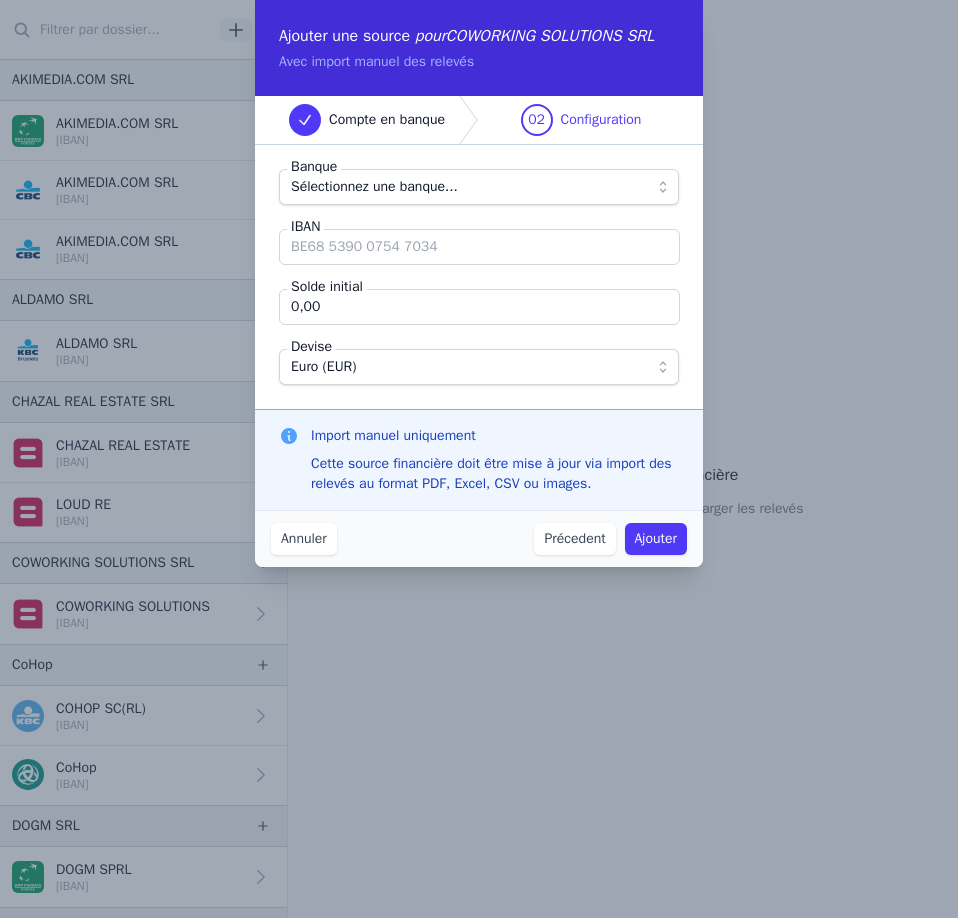 click on "Sélectionnez une banque..." at bounding box center (374, 187) 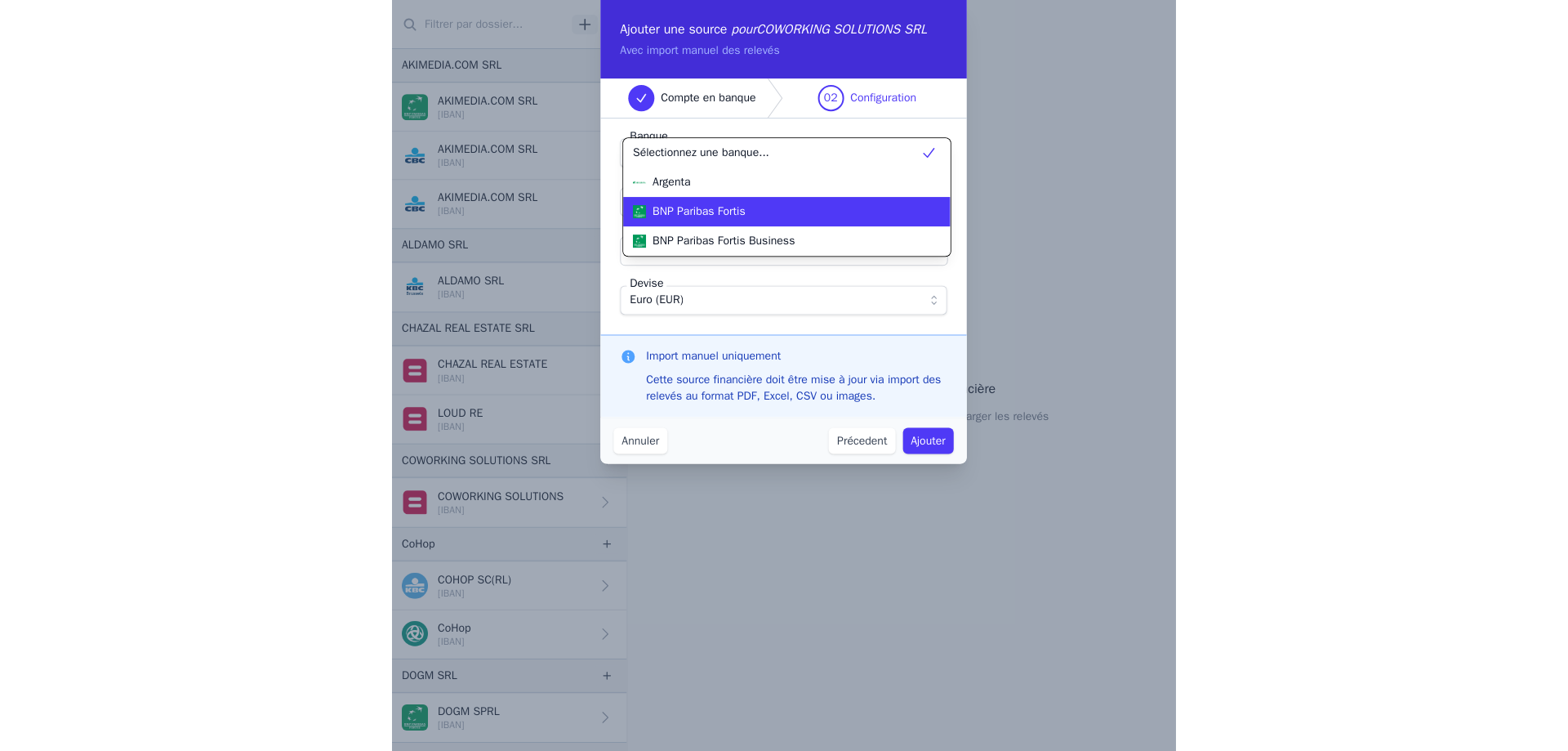 scroll, scrollTop: 177, scrollLeft: 0, axis: vertical 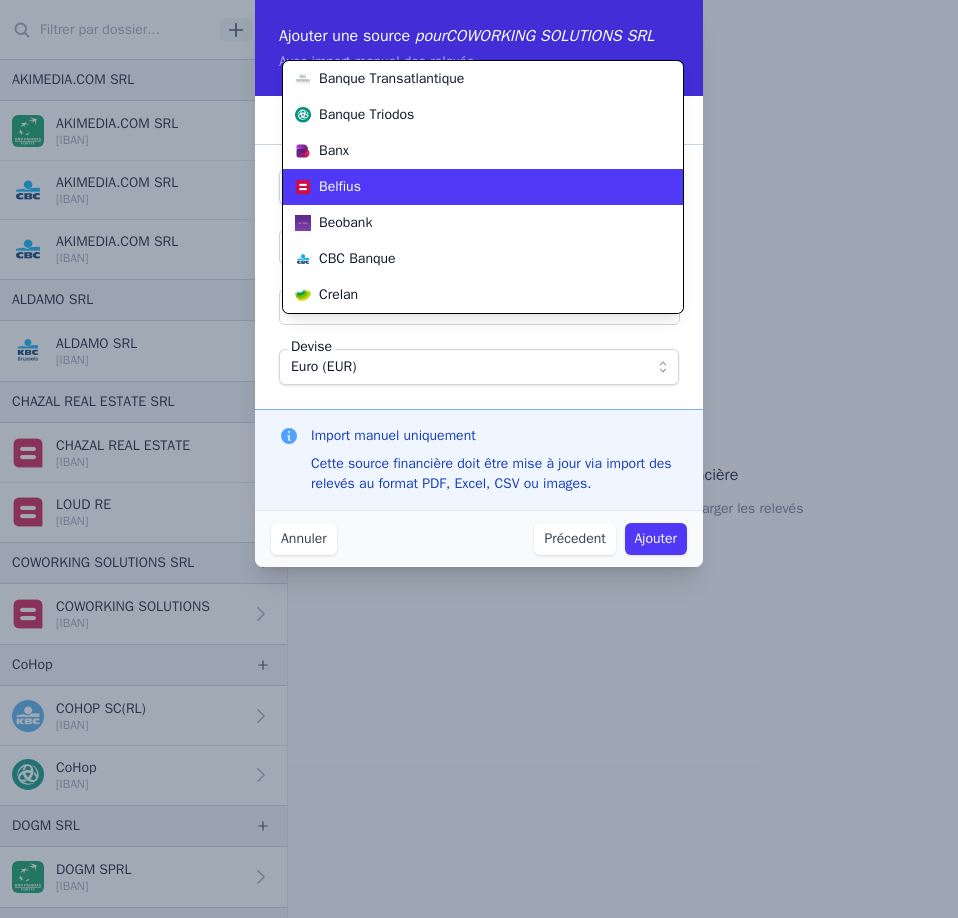 click on "Belfius" at bounding box center [483, 187] 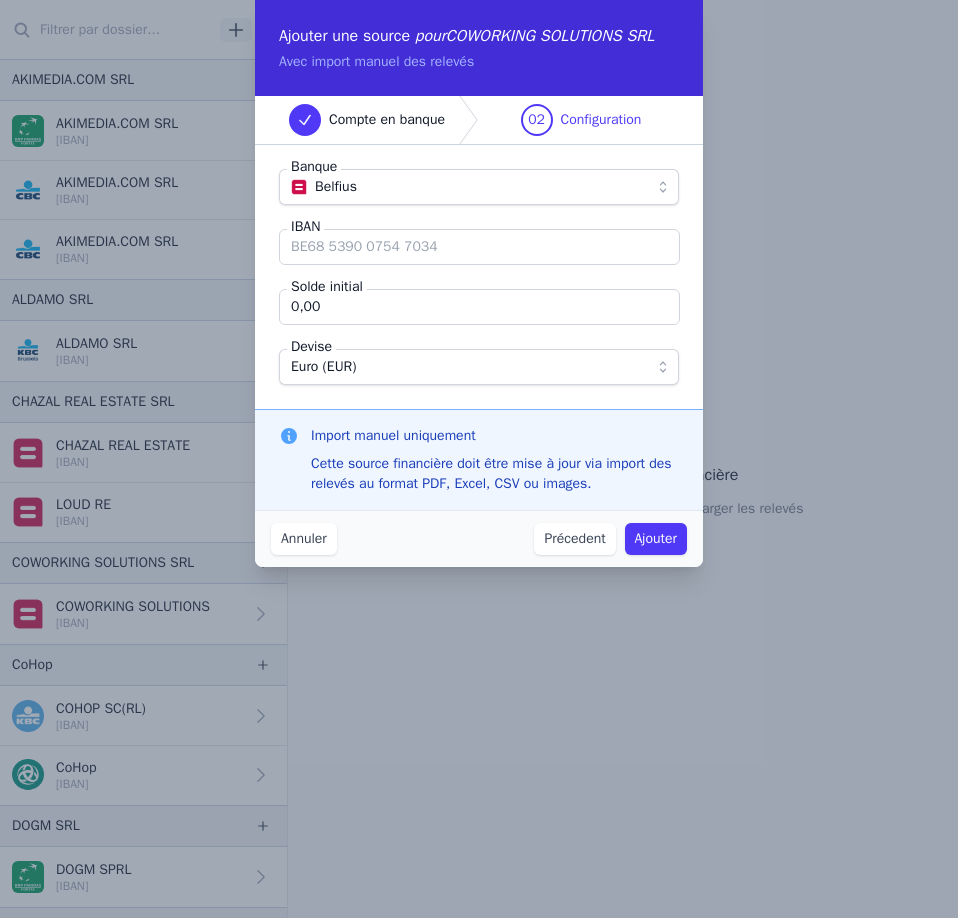 click on "IBAN" at bounding box center [479, 247] 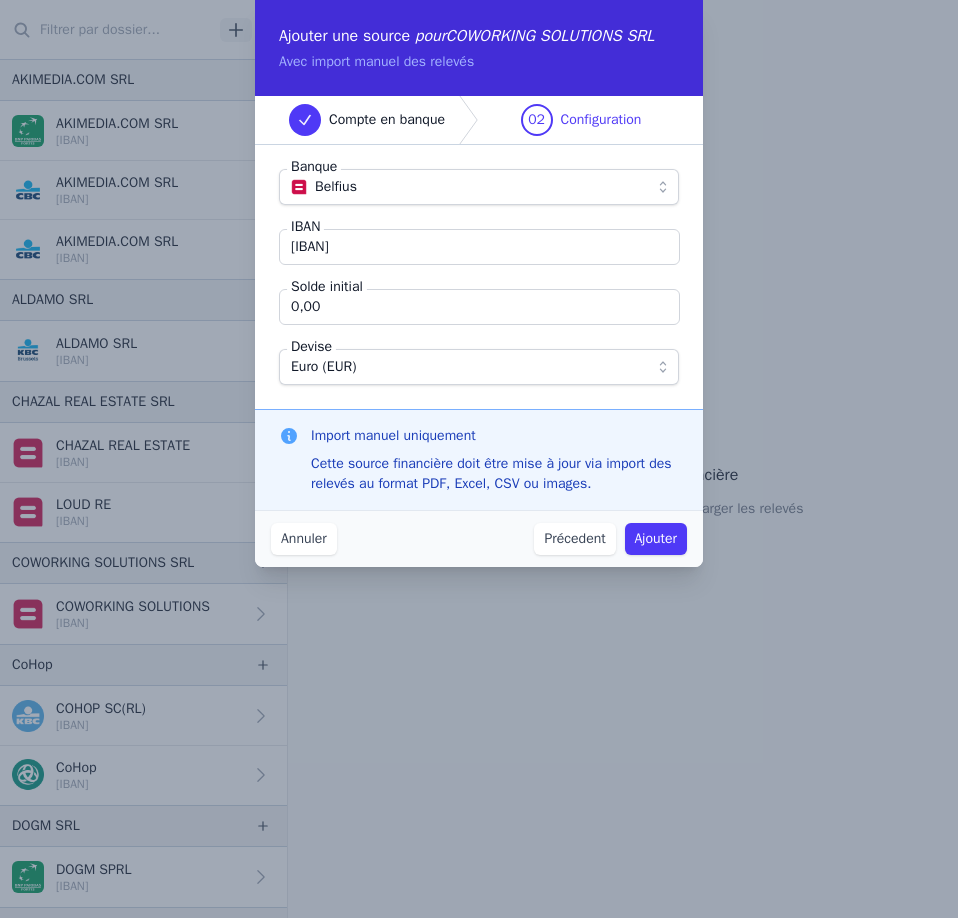 type on "[IBAN]" 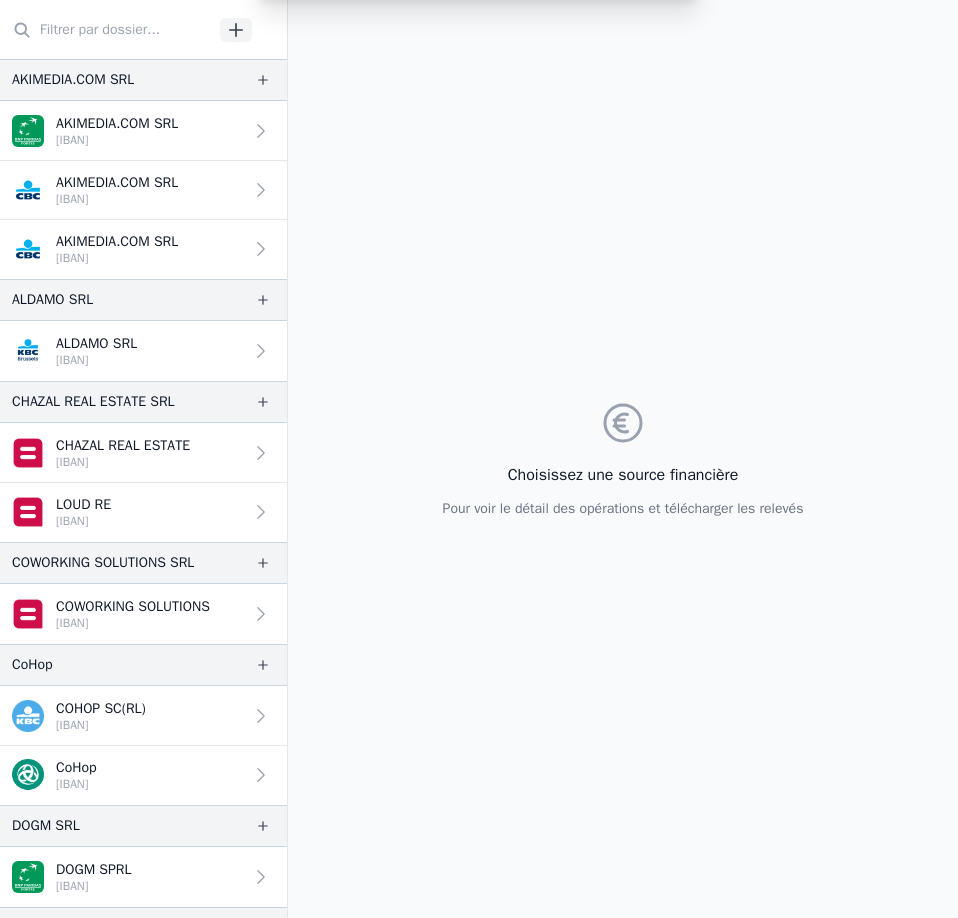 click on "Ajouter une source
pour  COWORKING SOLUTIONS SRL
Avec import manuel des relevés
Compte en banque
02
Configuration
Banque
Belfius
IBAN
[IBAN]" at bounding box center [479, 459] 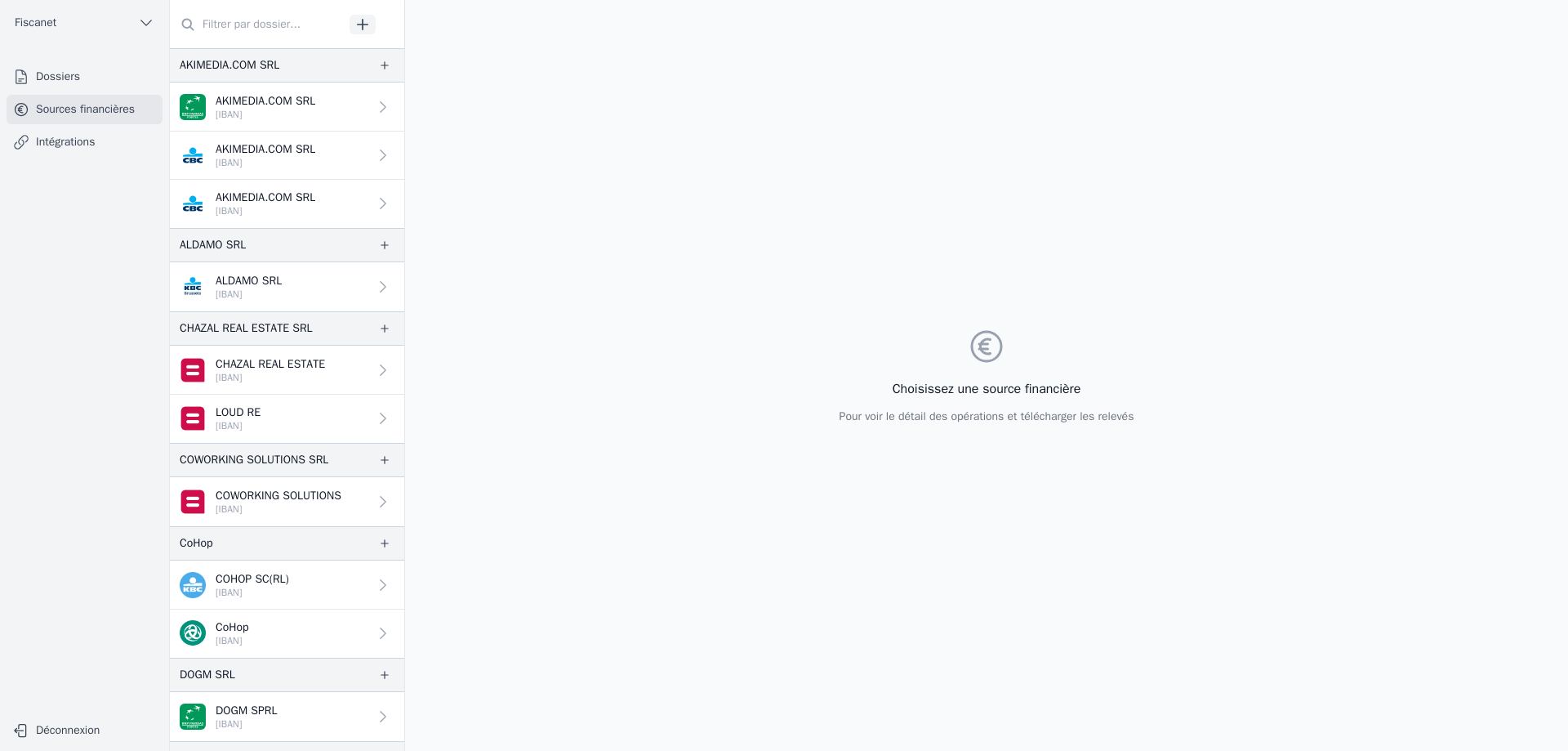 click on "Dossiers" at bounding box center [84, 77] 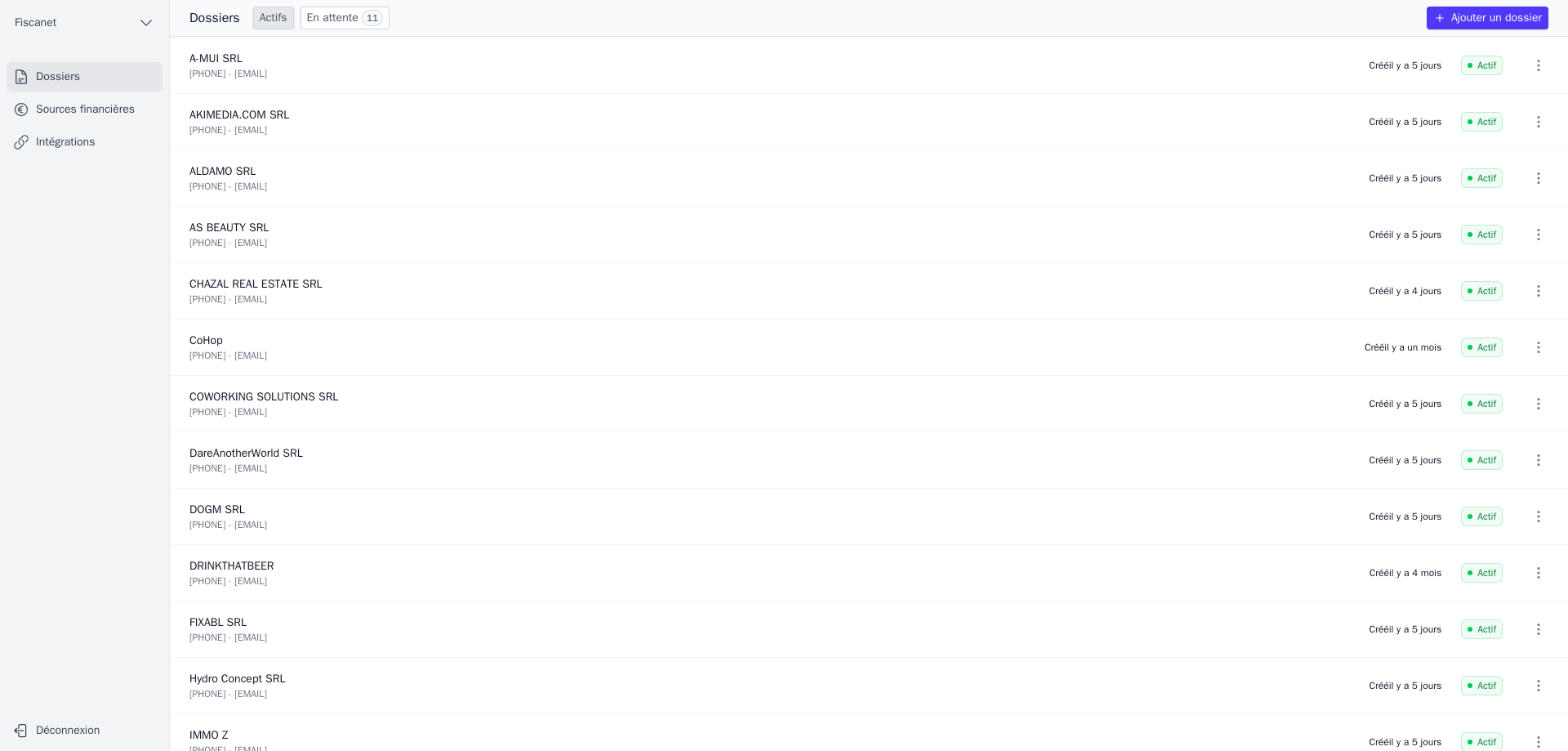 click on "Sources financières" at bounding box center (84, 110) 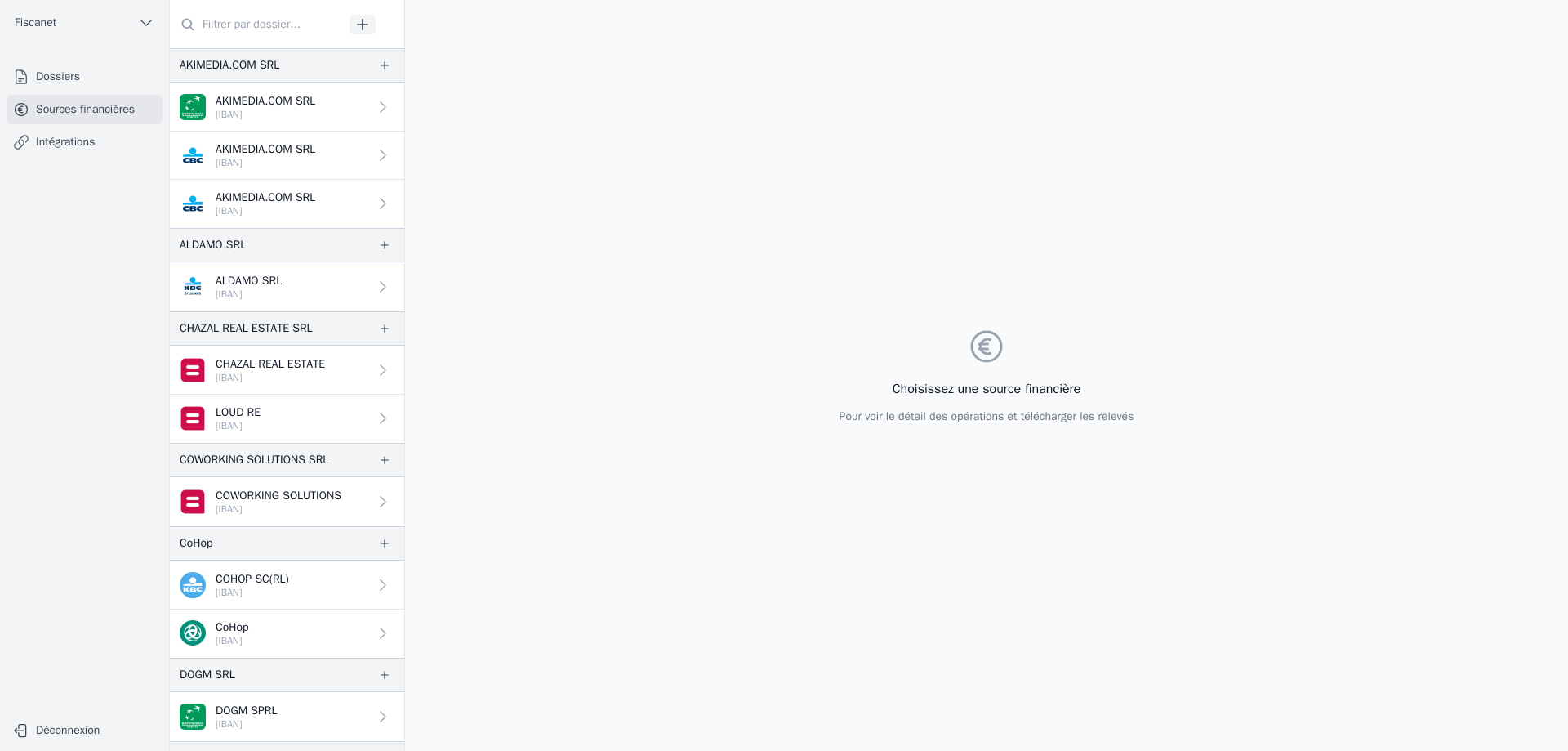 click on "Intégrations" at bounding box center [84, 142] 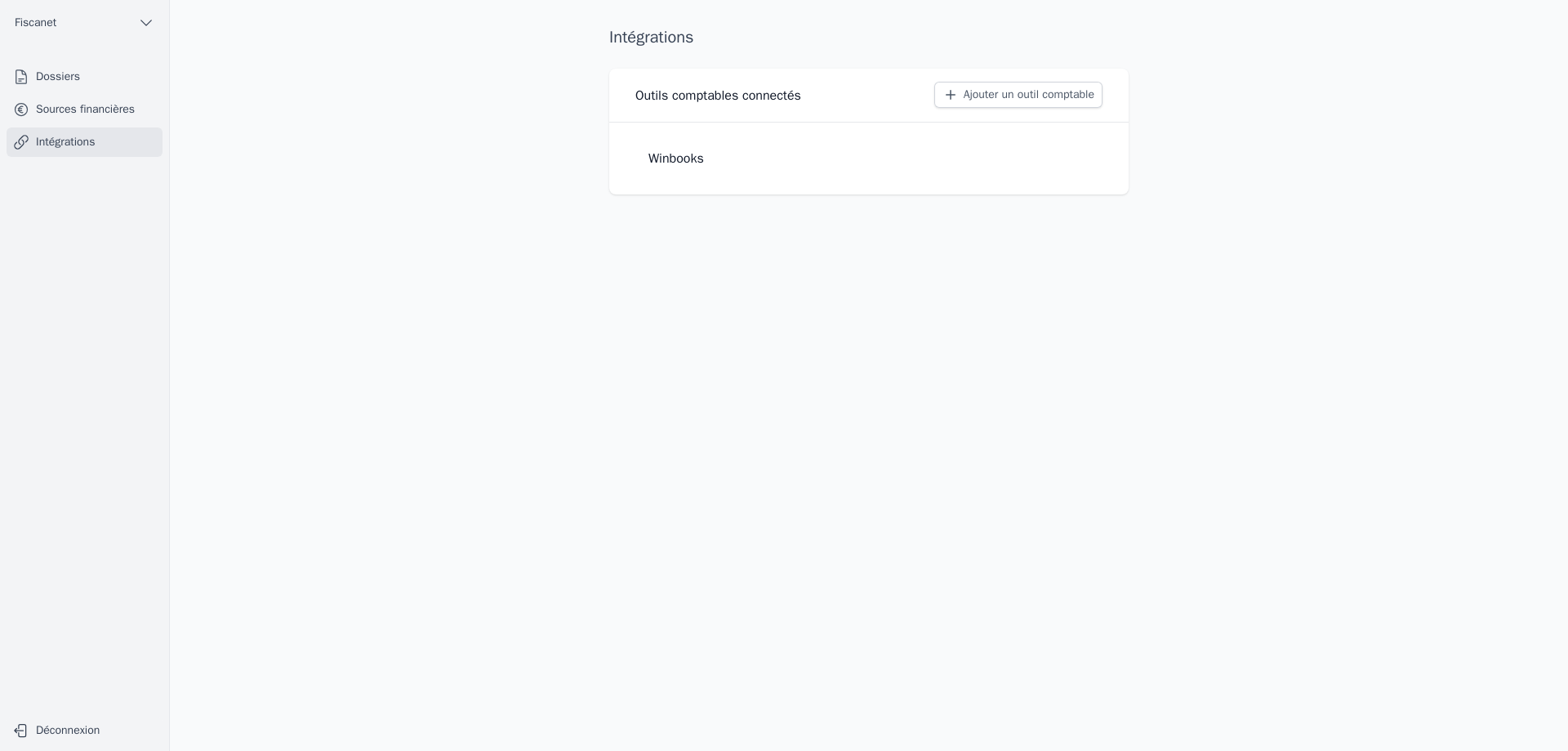 click on "Sources financières" at bounding box center [84, 110] 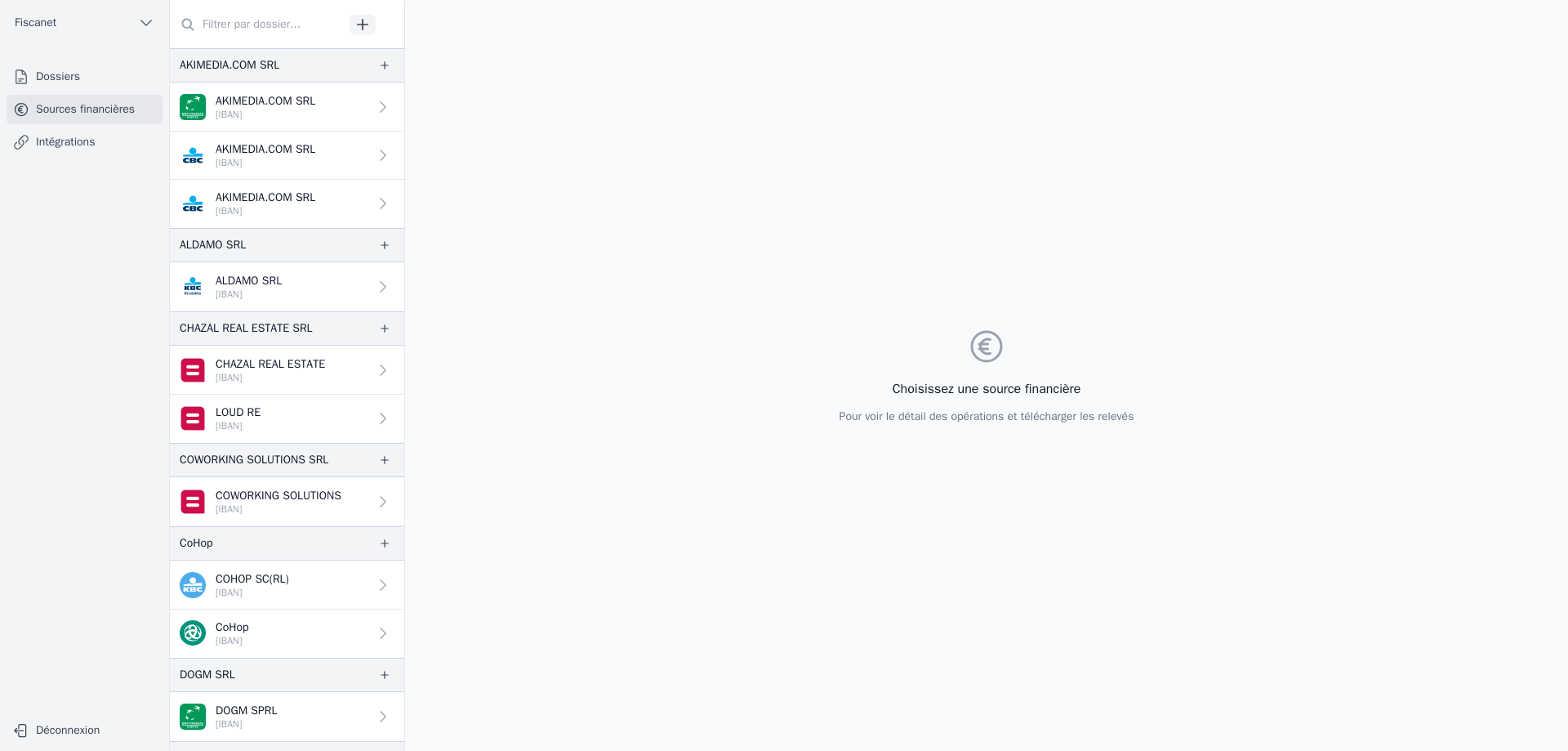 click 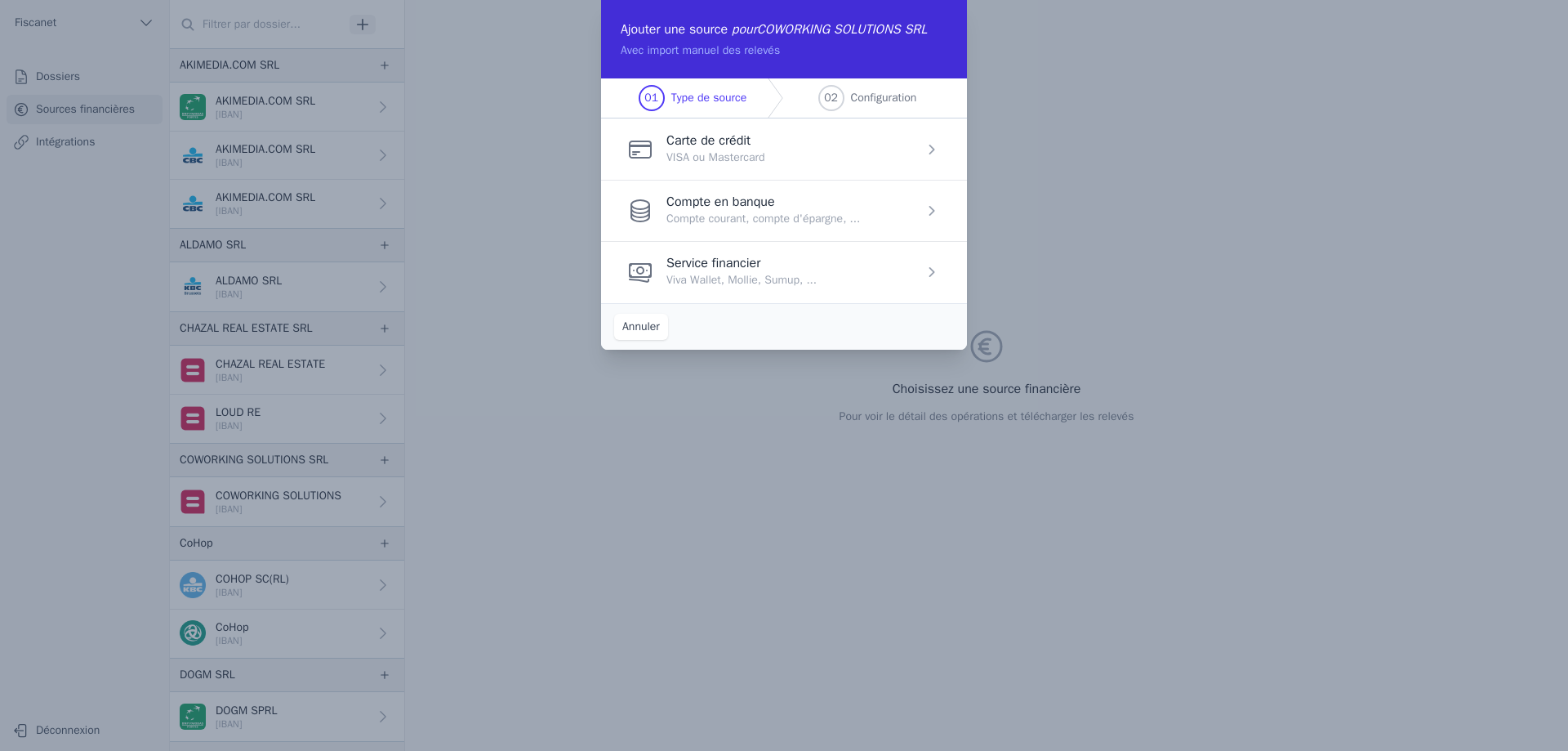 click at bounding box center [784, 210] 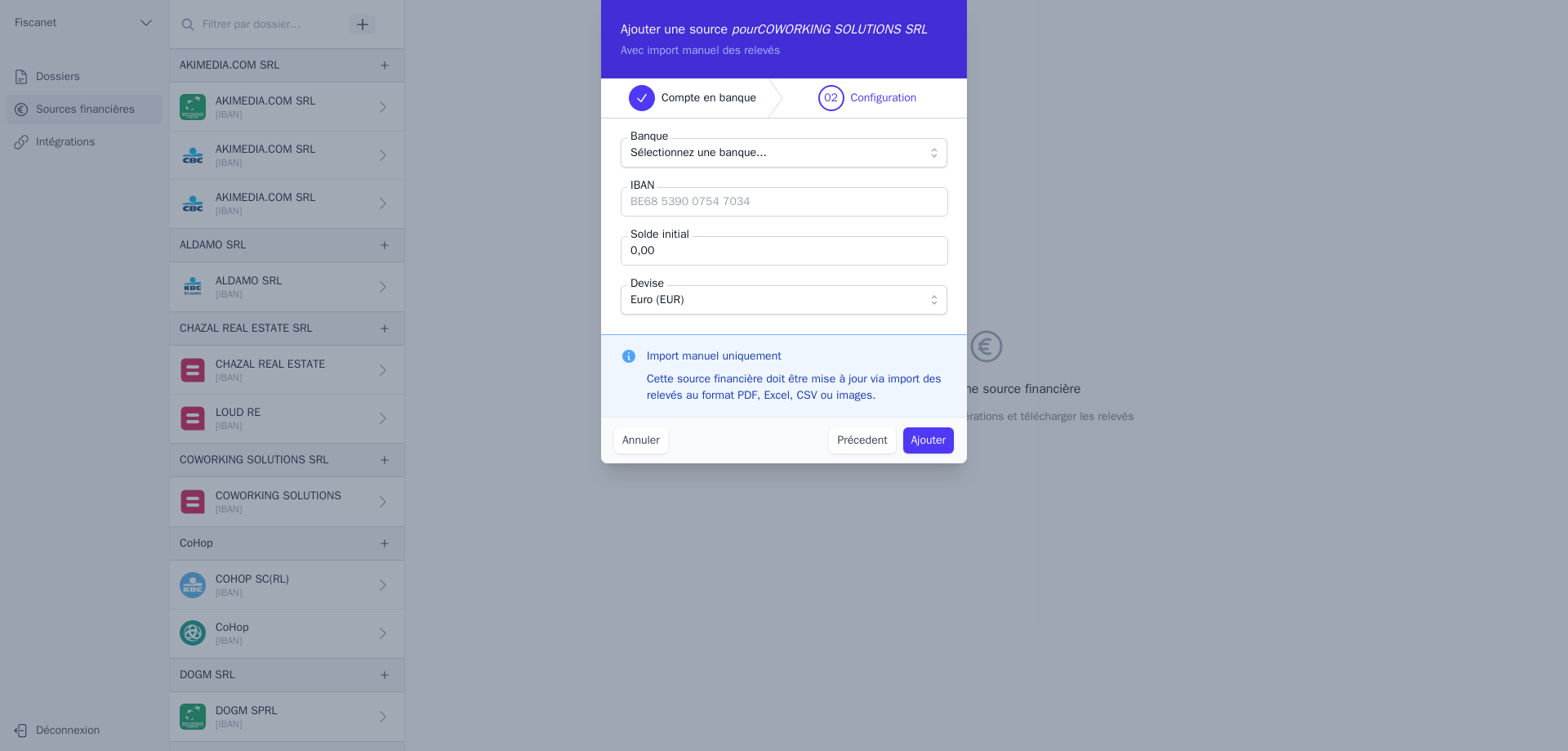 click on "Annuler" at bounding box center (641, 440) 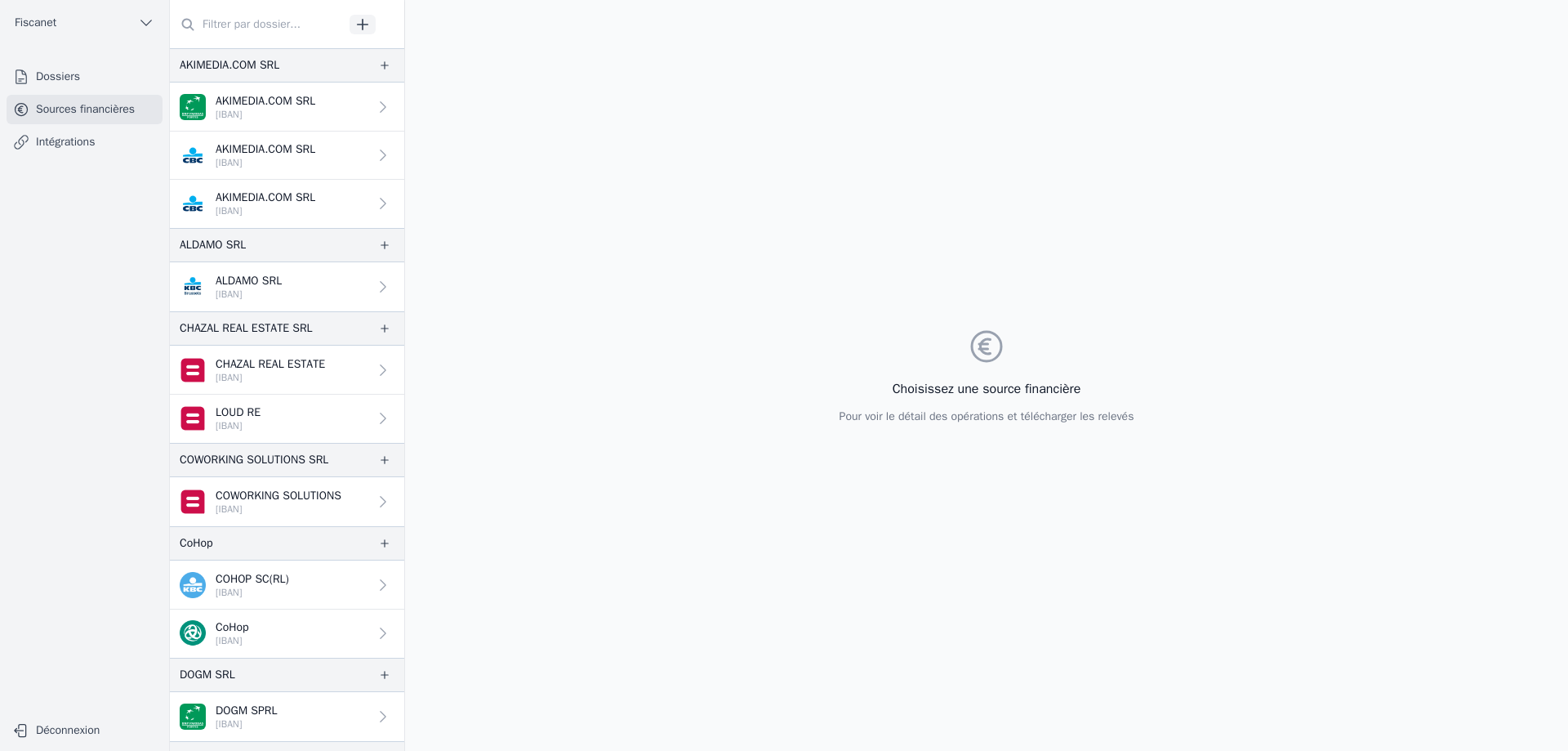 click on "Dossiers" at bounding box center (84, 77) 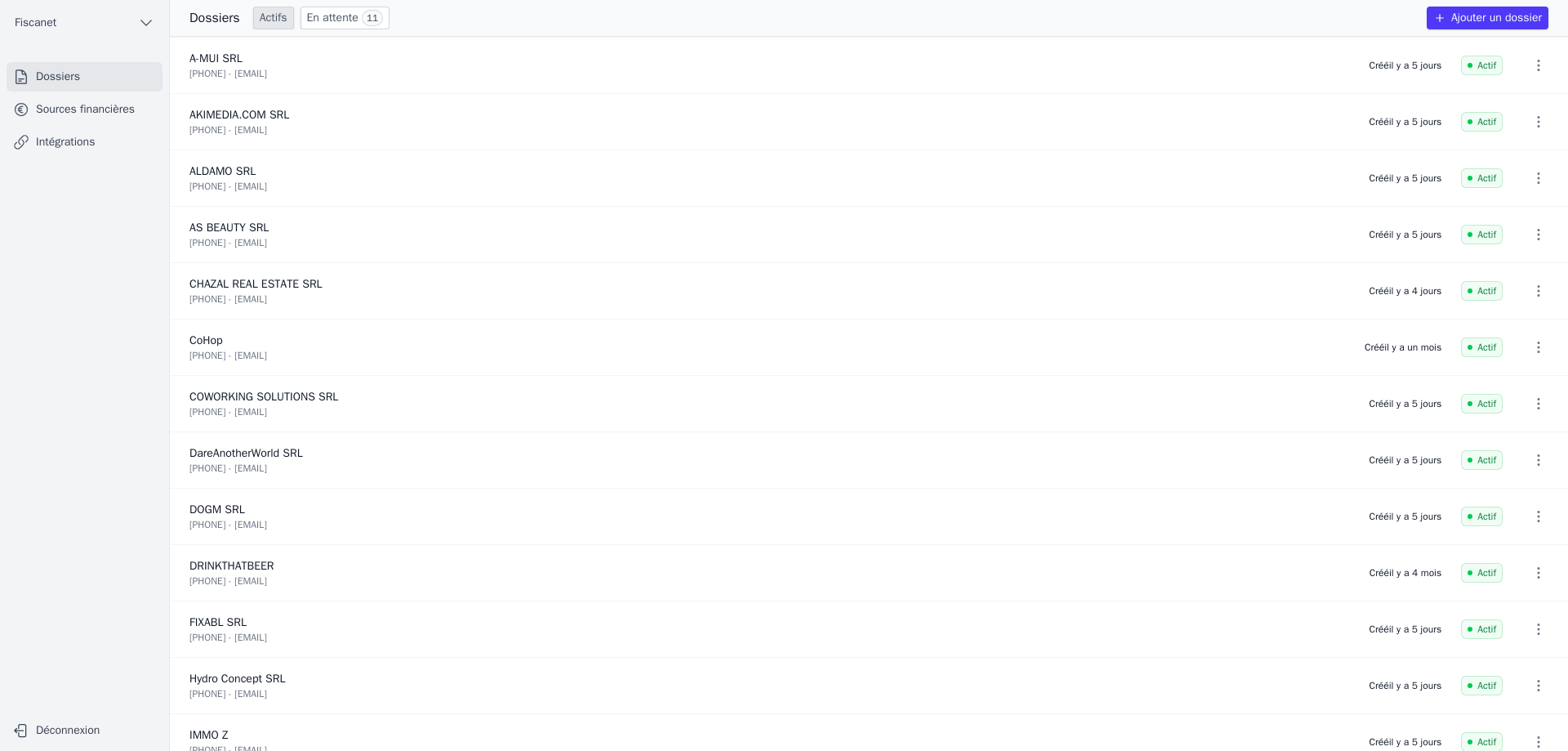 click on "Ajouter un dossier" at bounding box center (1487, 18) 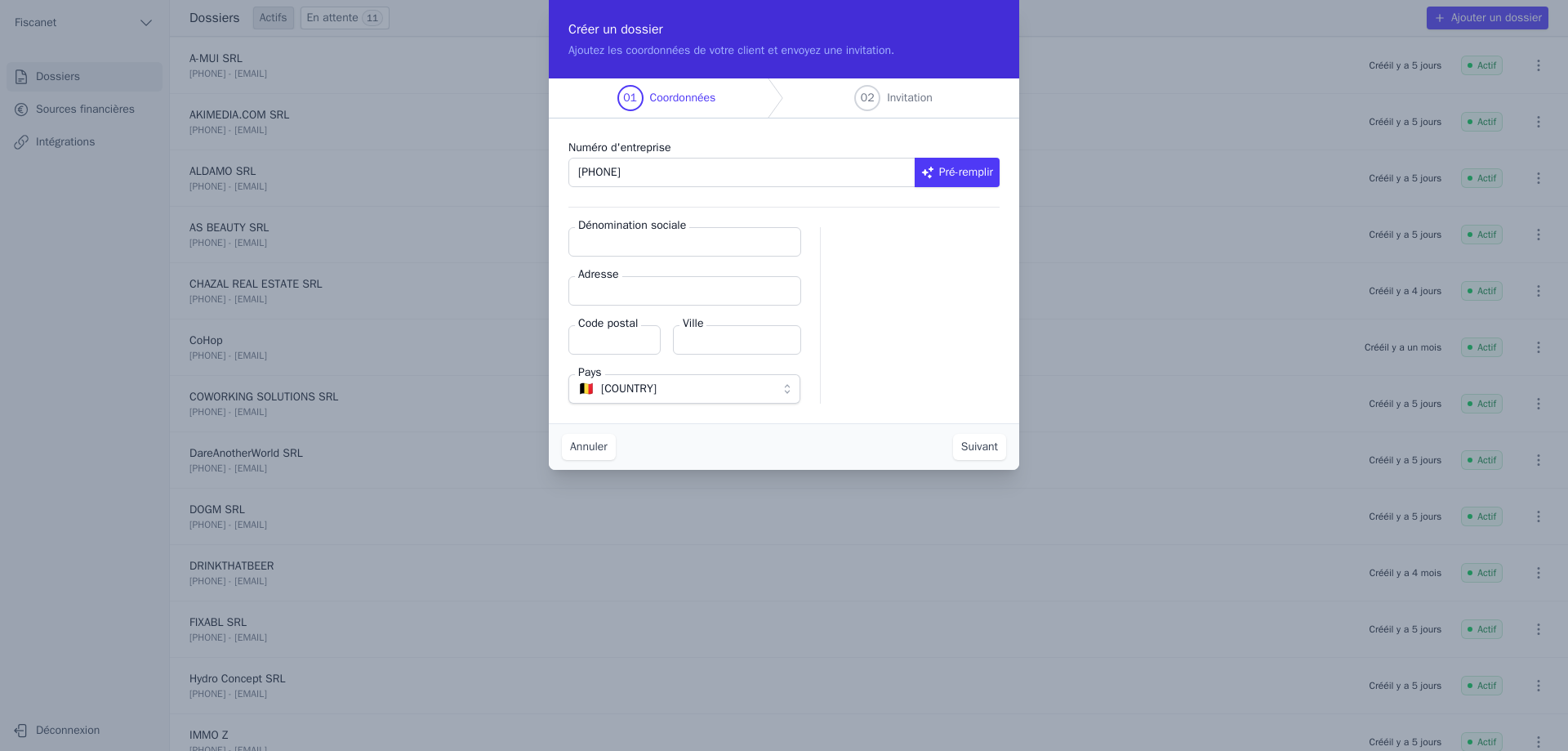 type on "[PHONE]" 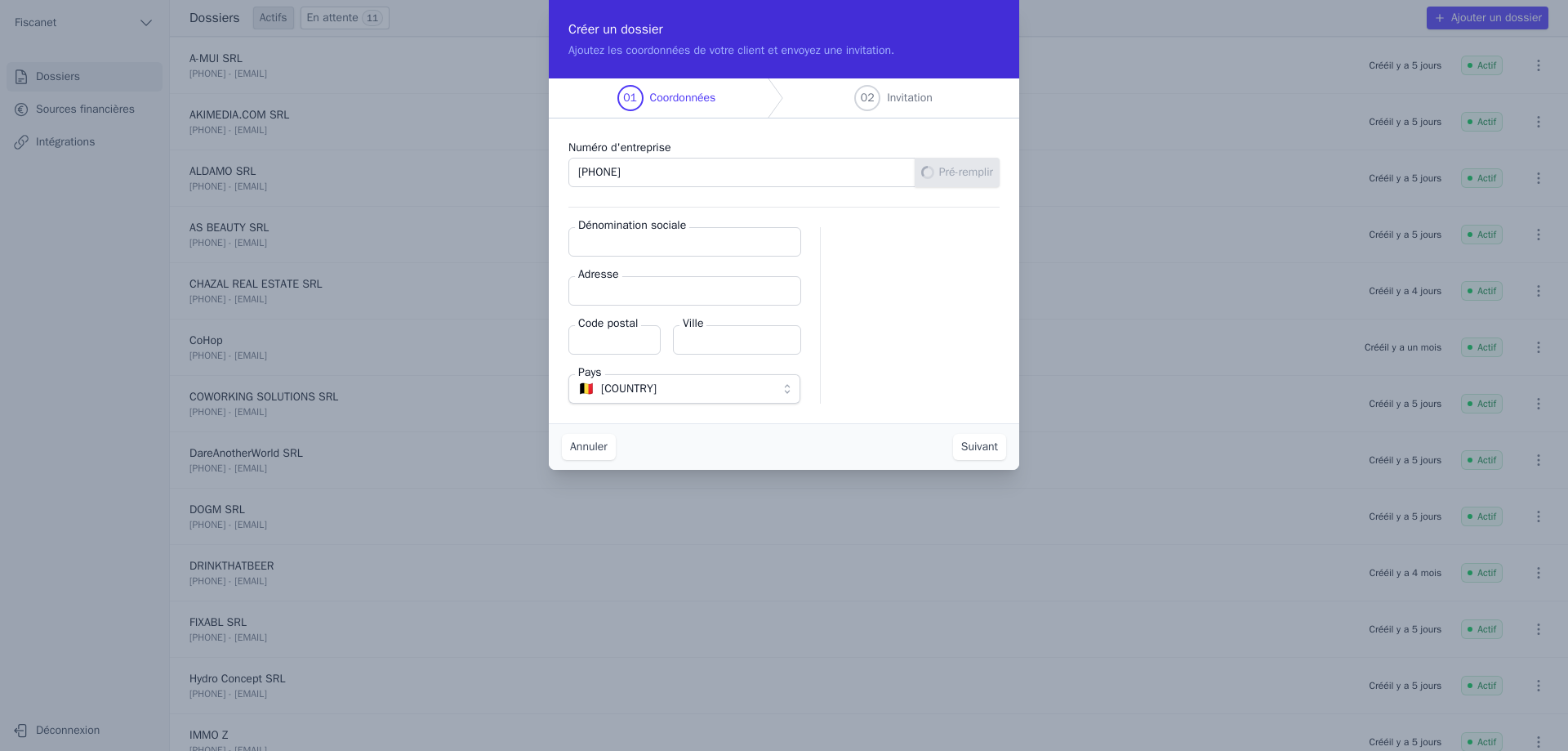 type on "COWORKING SOLUTIONS SRL" 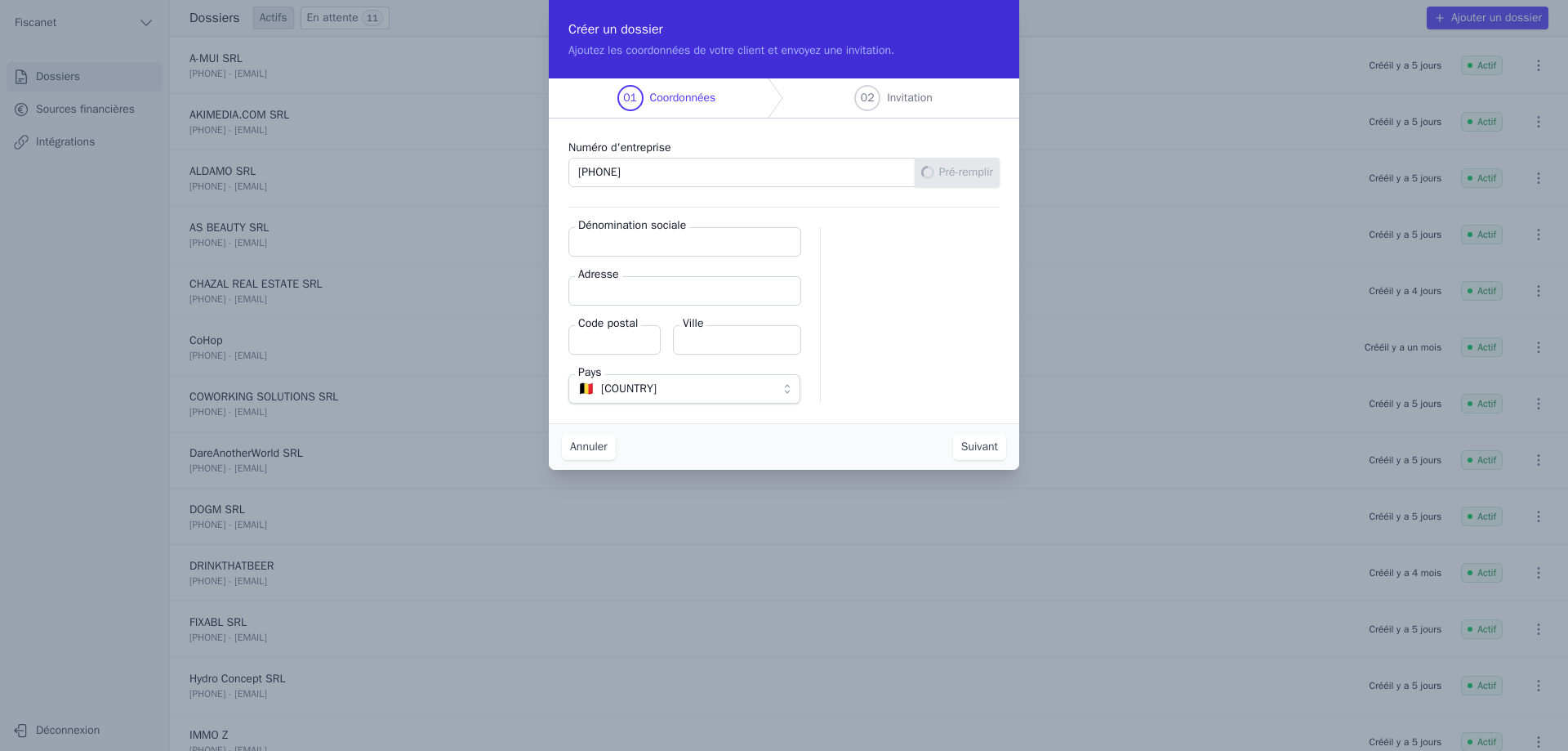 type on "[NUMBER] [STREET]" 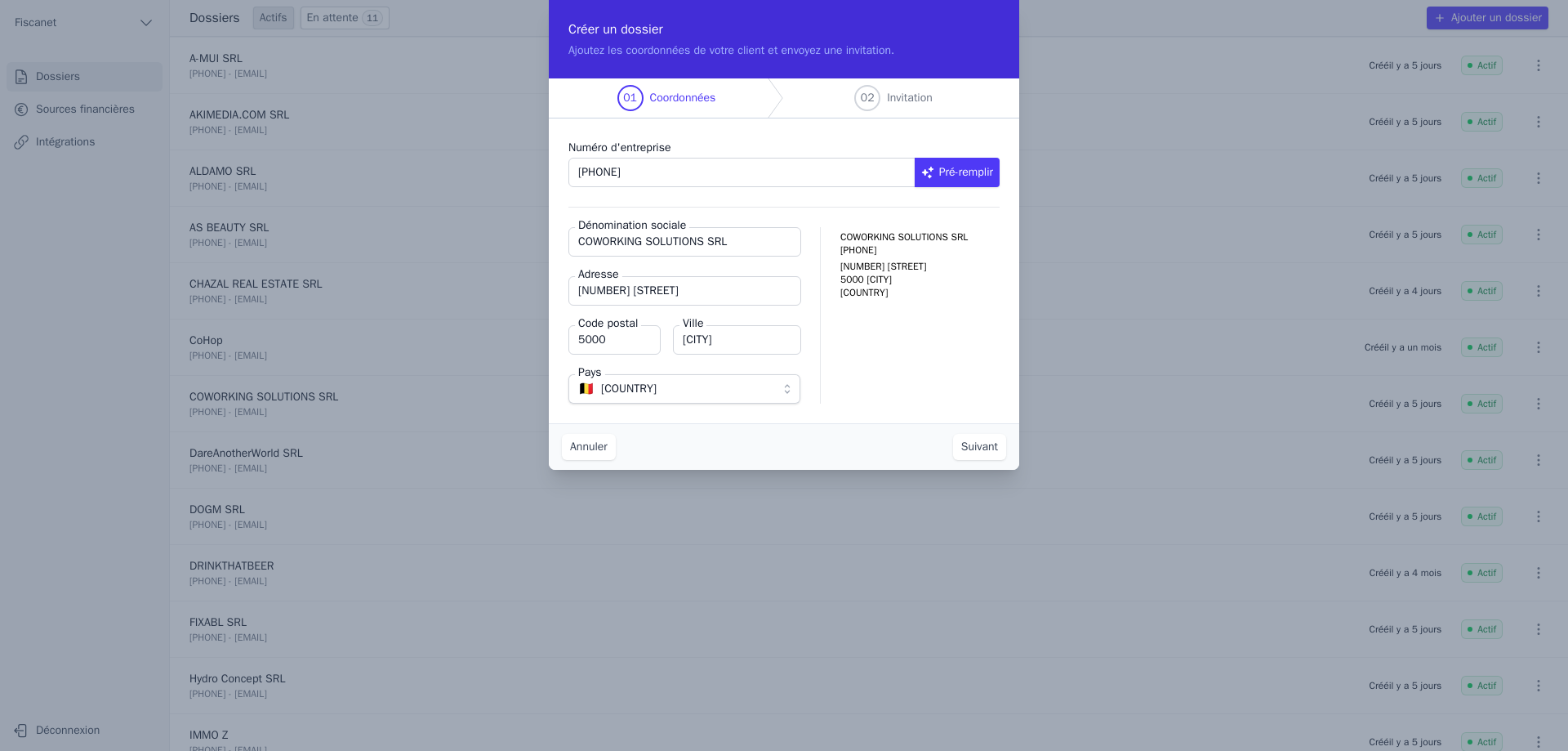 click on "Suivant" at bounding box center (979, 447) 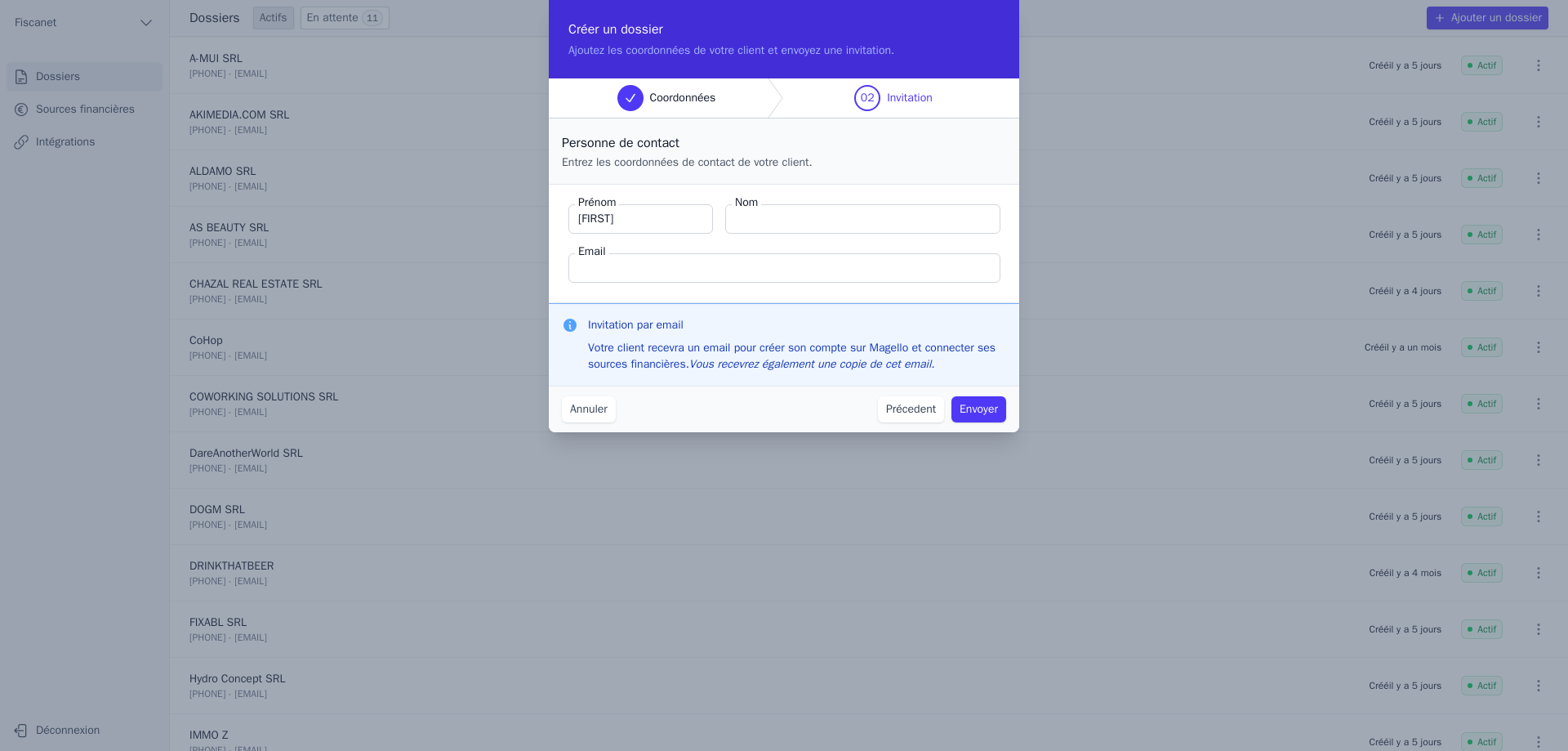 type on "[FIRST]" 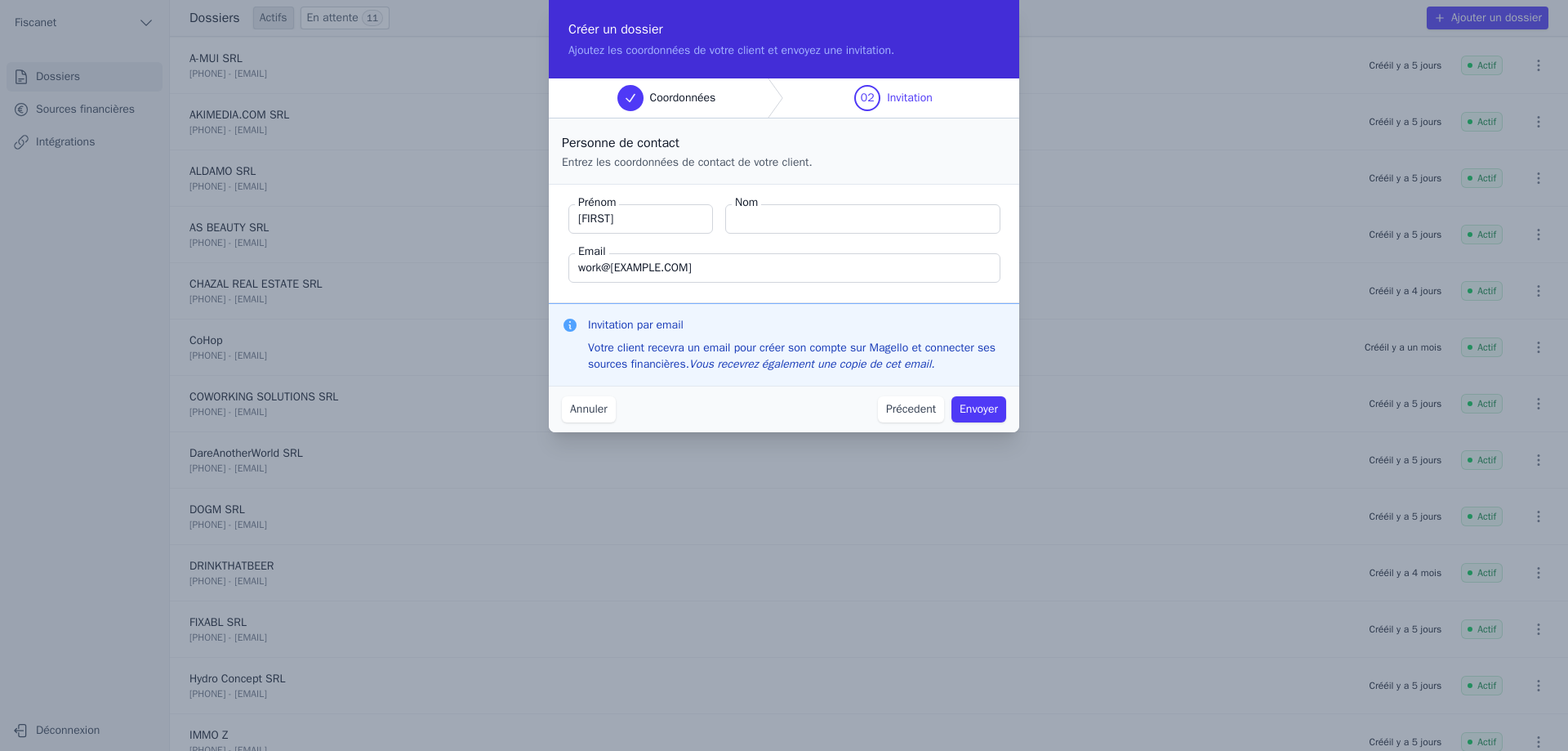 type on "work@[EXAMPLE.COM]" 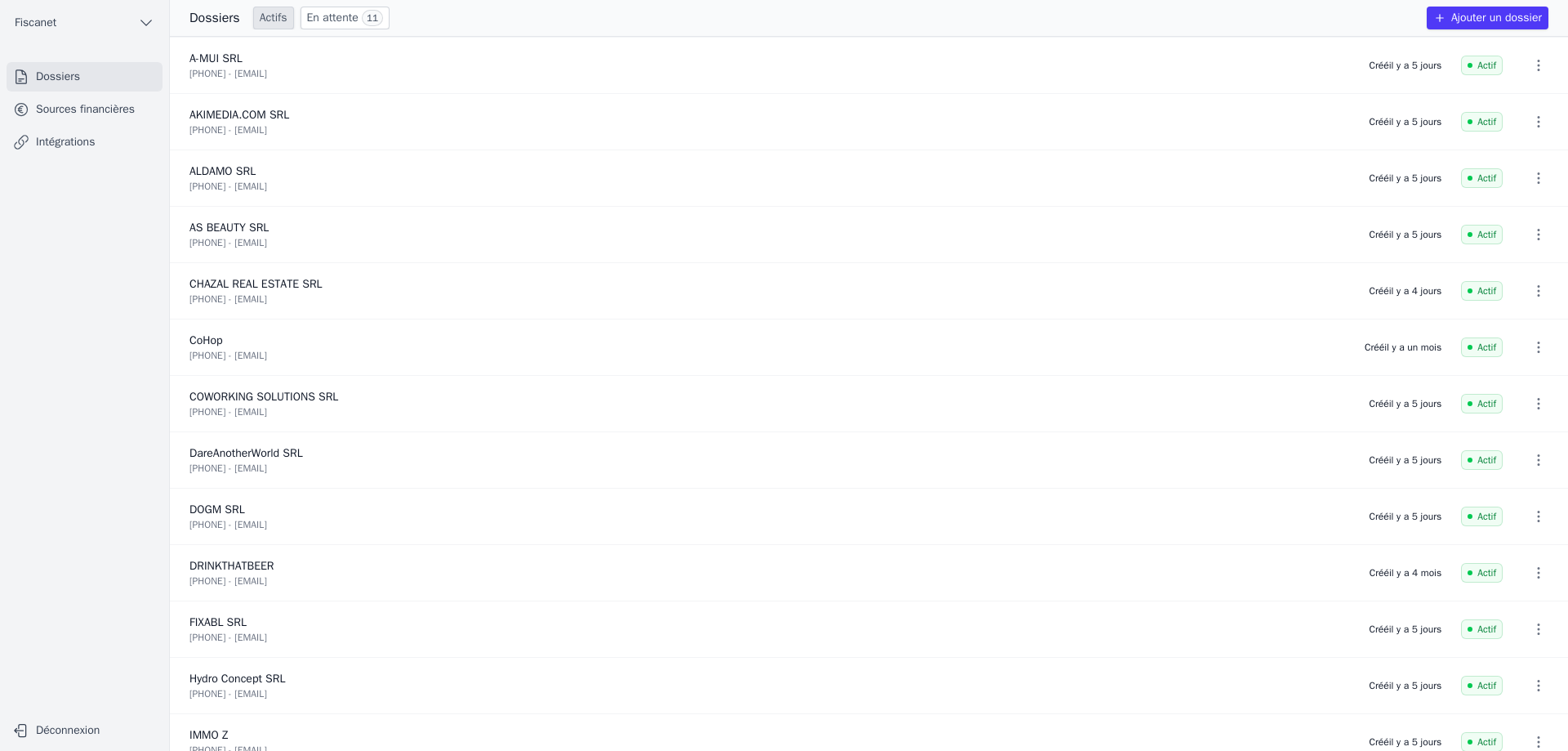 click on "Dossiers" at bounding box center (84, 77) 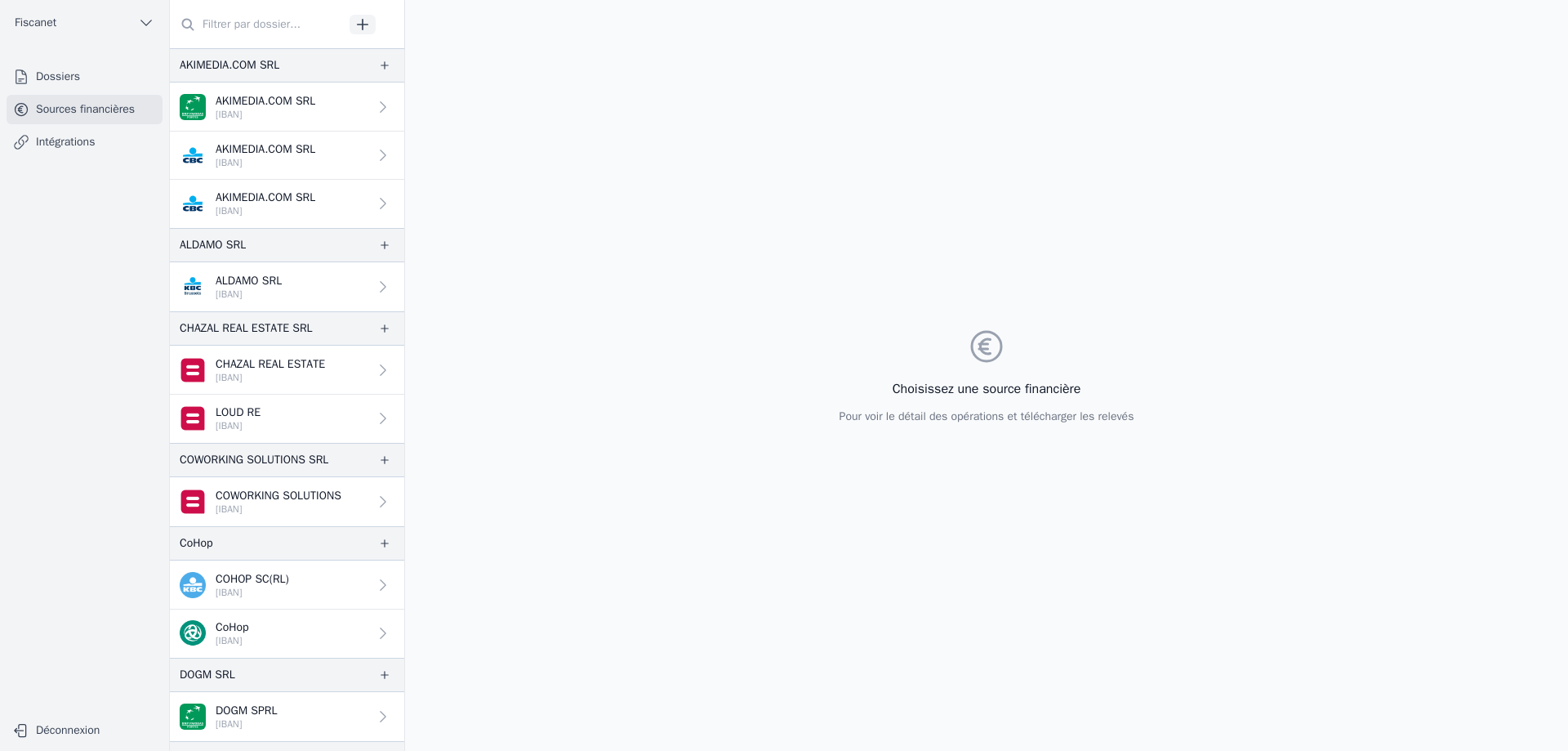 click 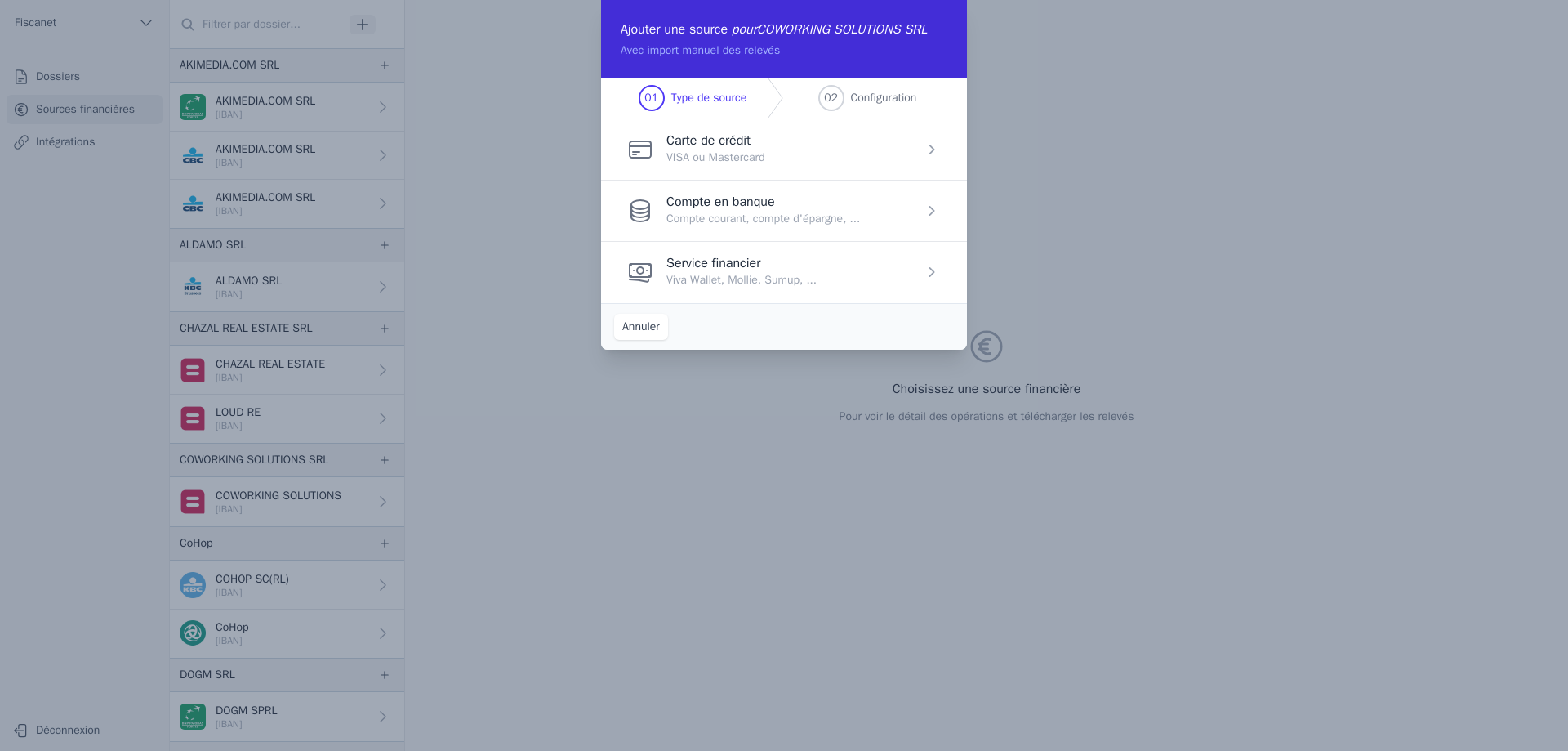 click at bounding box center [784, 210] 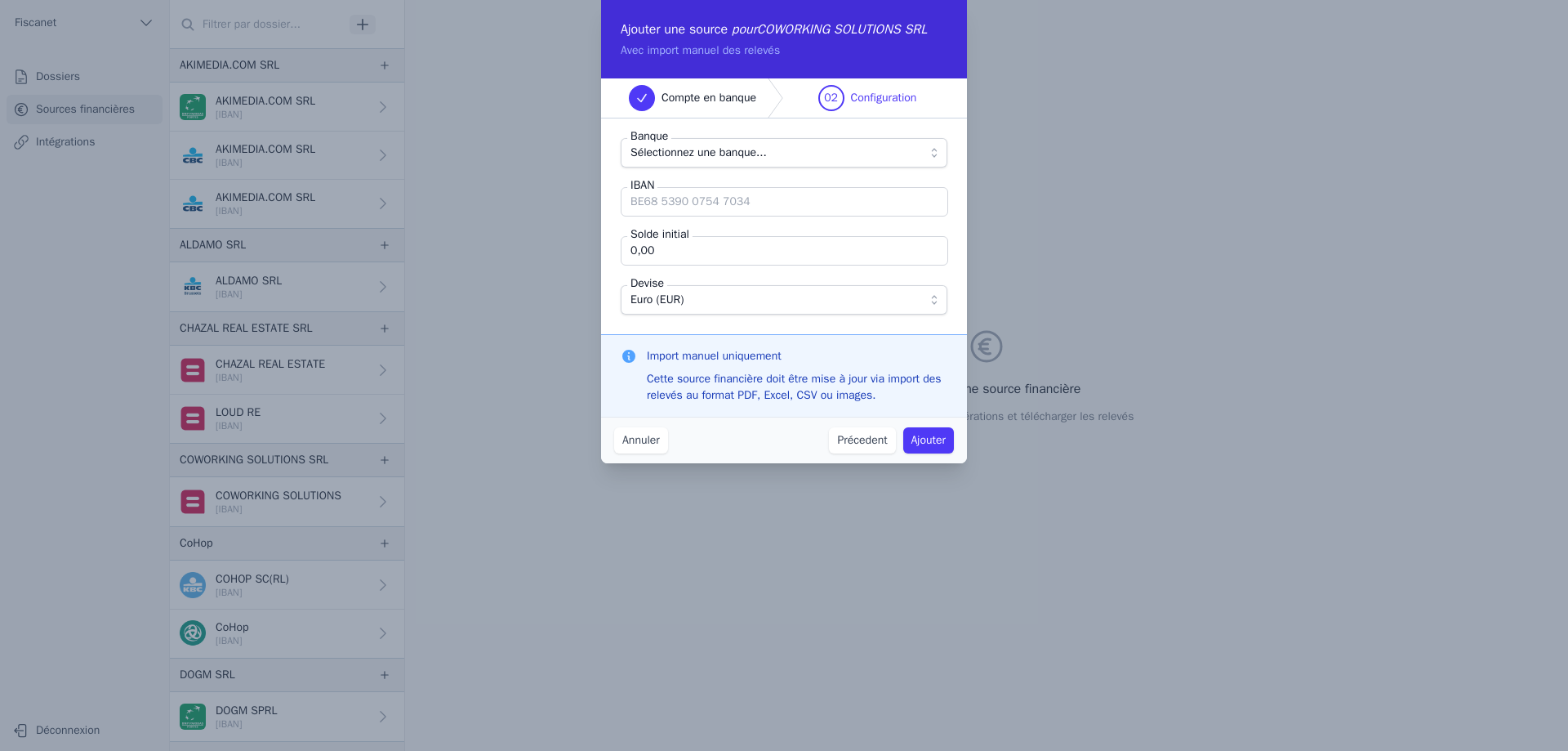 click on "Annuler" at bounding box center [641, 440] 